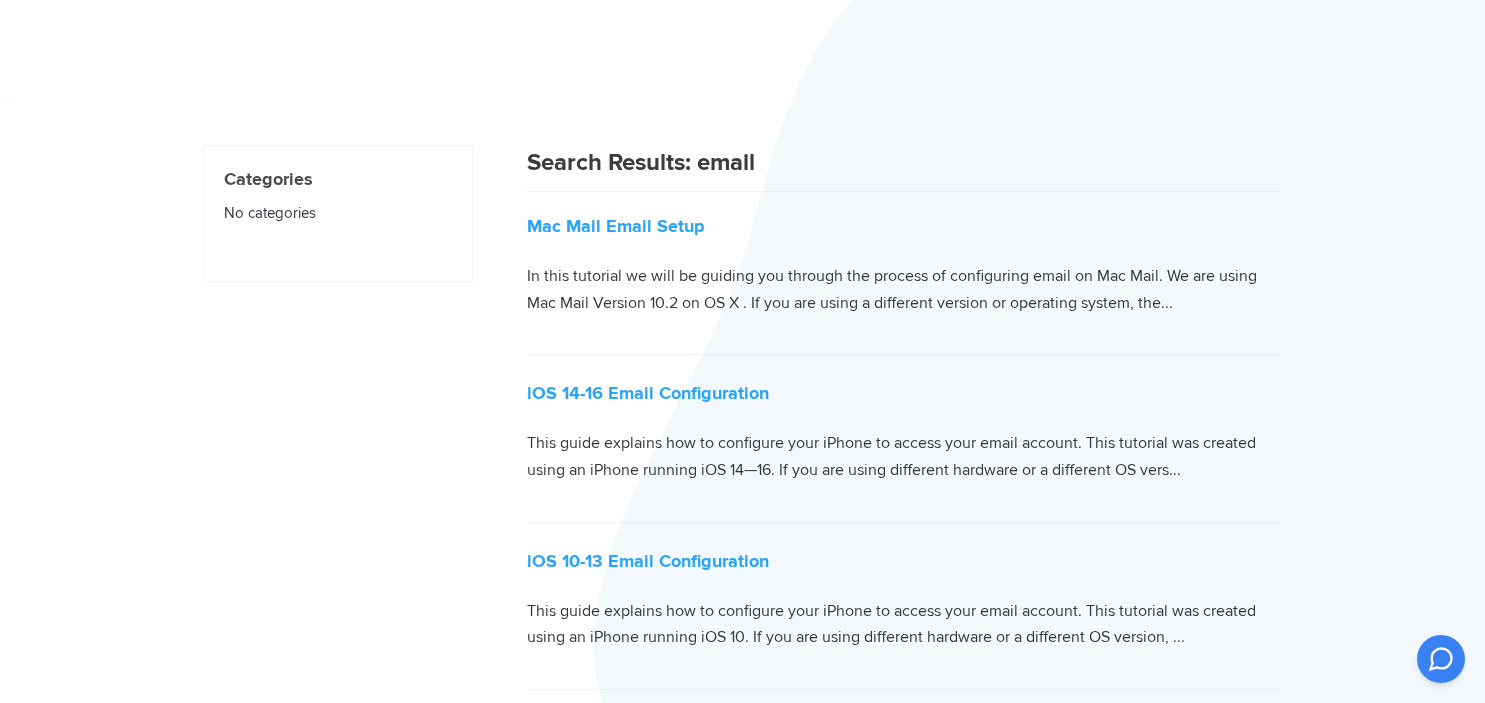scroll, scrollTop: 0, scrollLeft: 0, axis: both 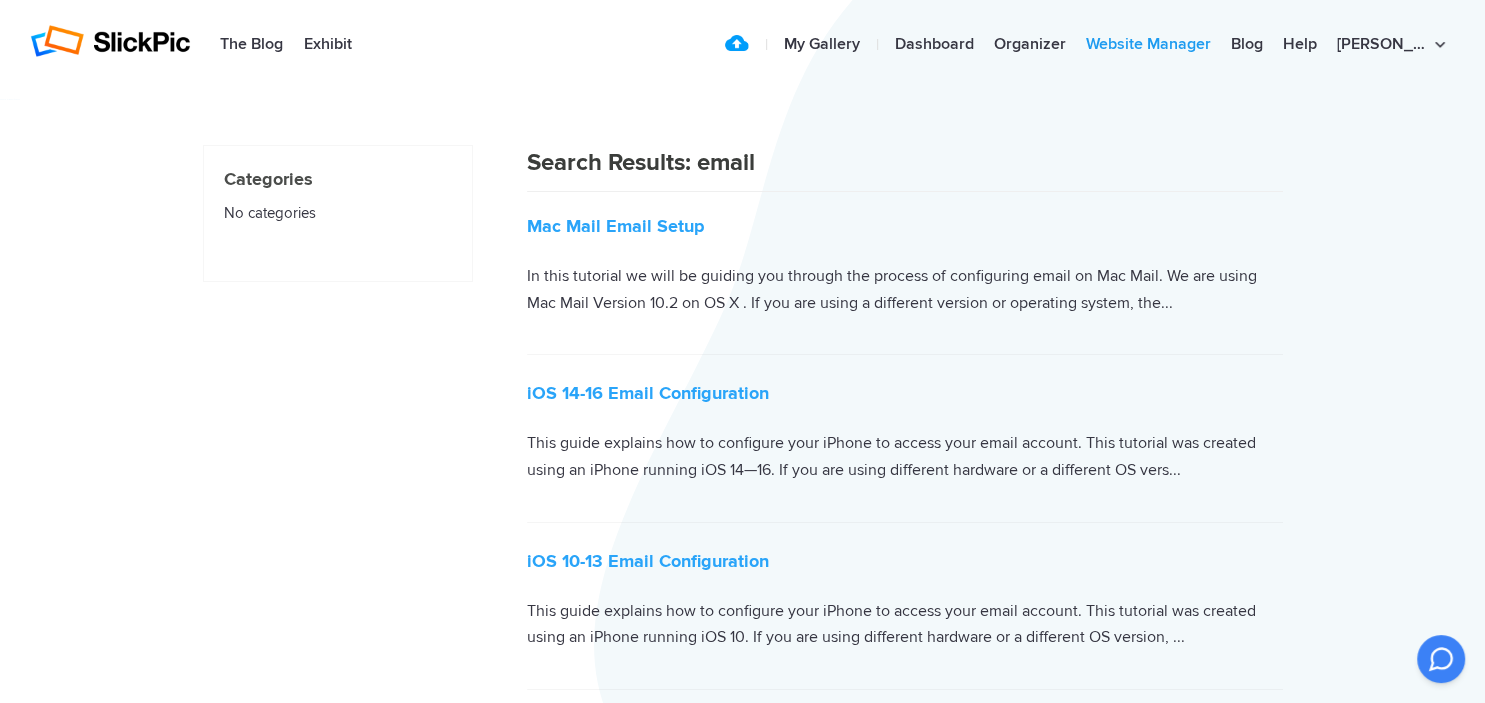 click on "Website Manager" at bounding box center [1148, 45] 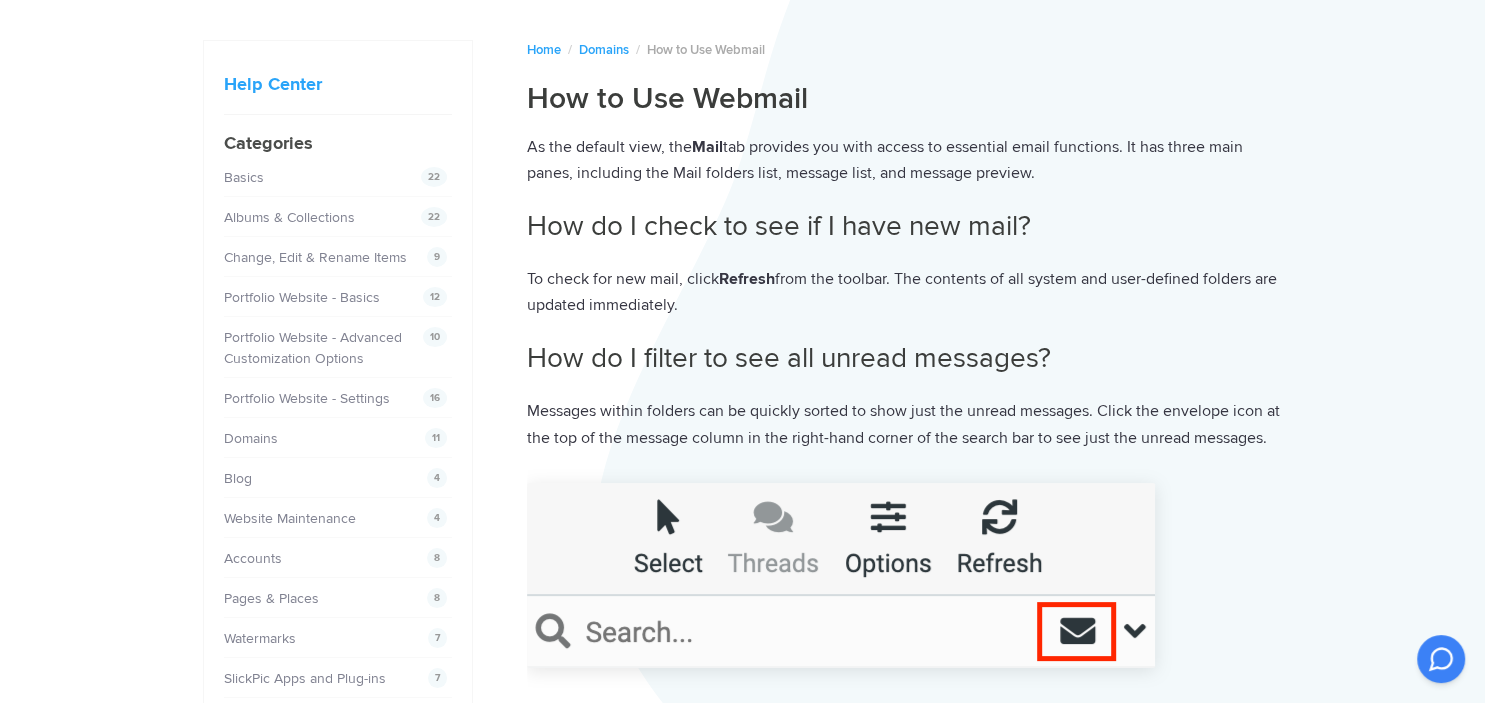 scroll, scrollTop: 0, scrollLeft: 0, axis: both 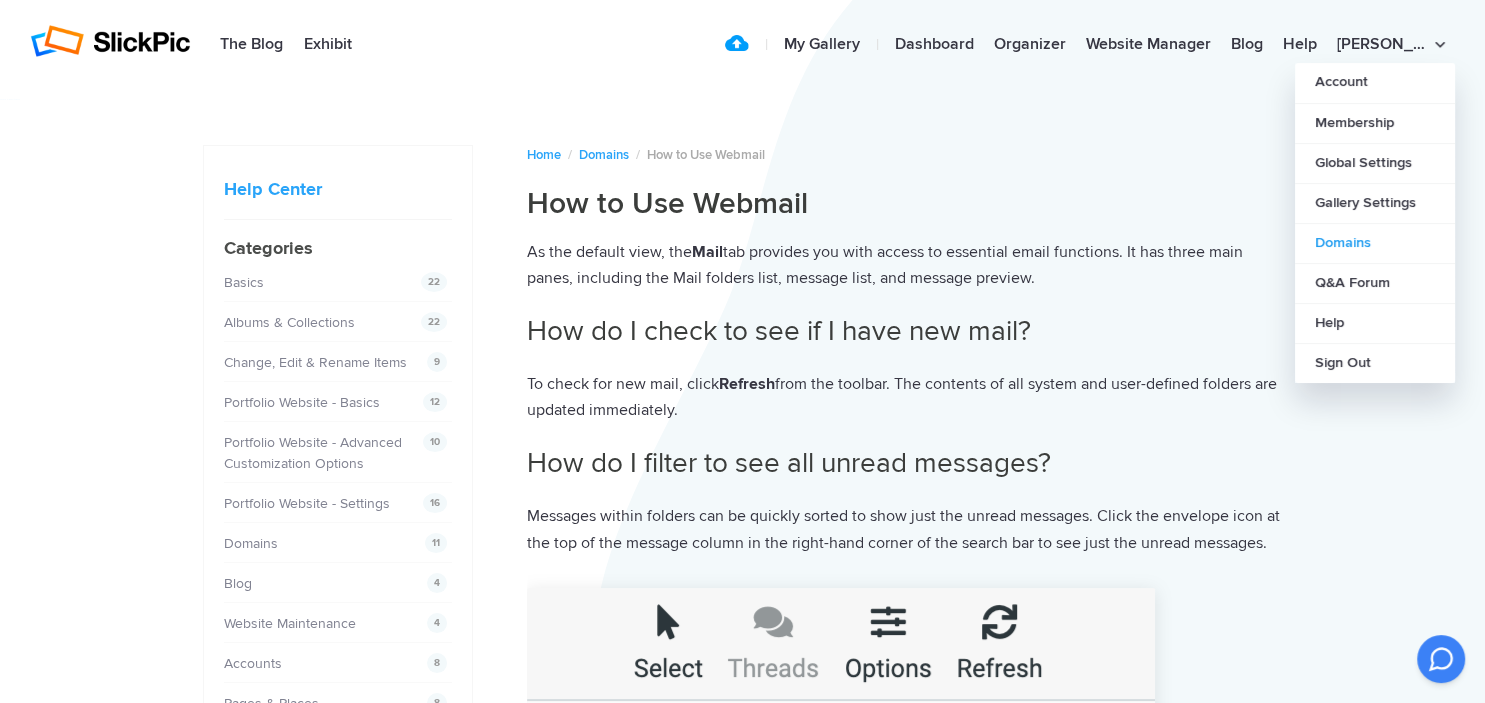 click on "Domains" at bounding box center (1375, 243) 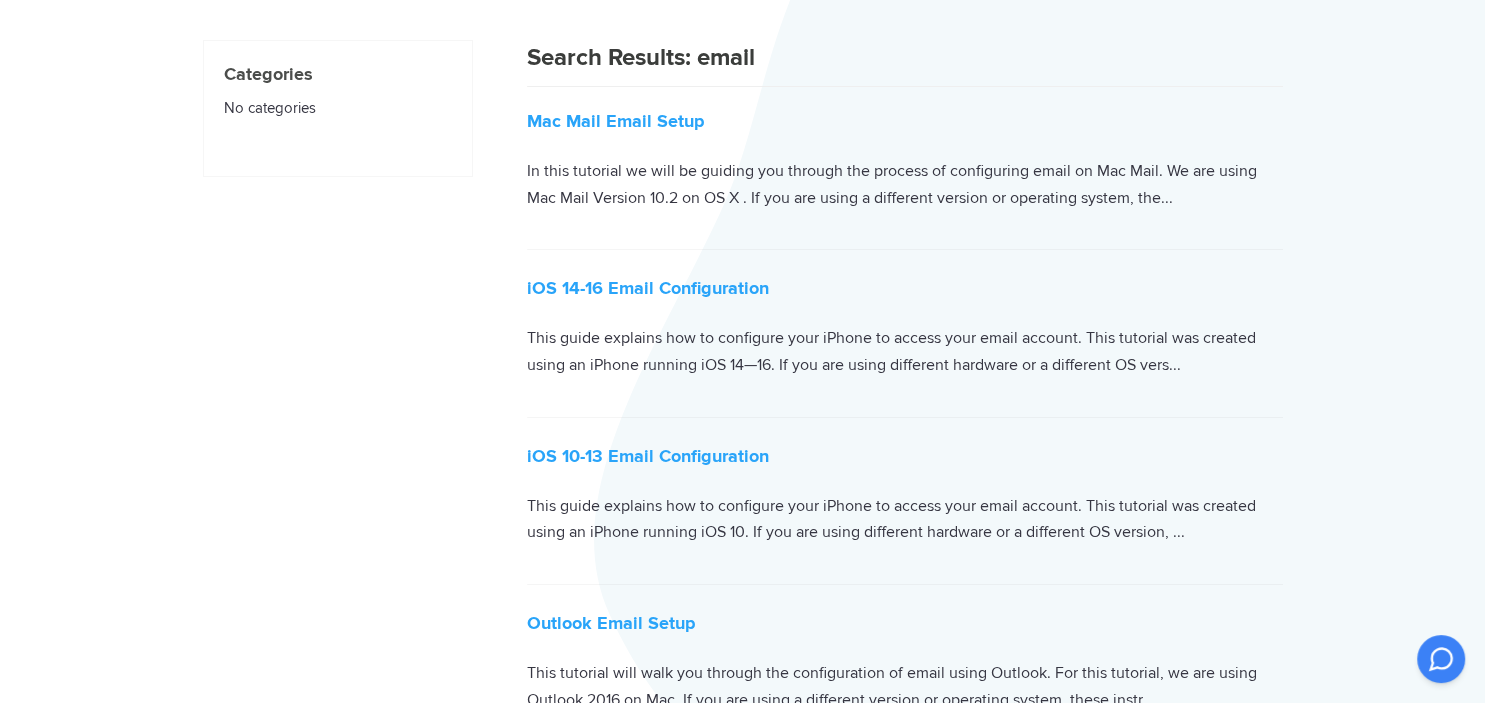 scroll, scrollTop: 0, scrollLeft: 0, axis: both 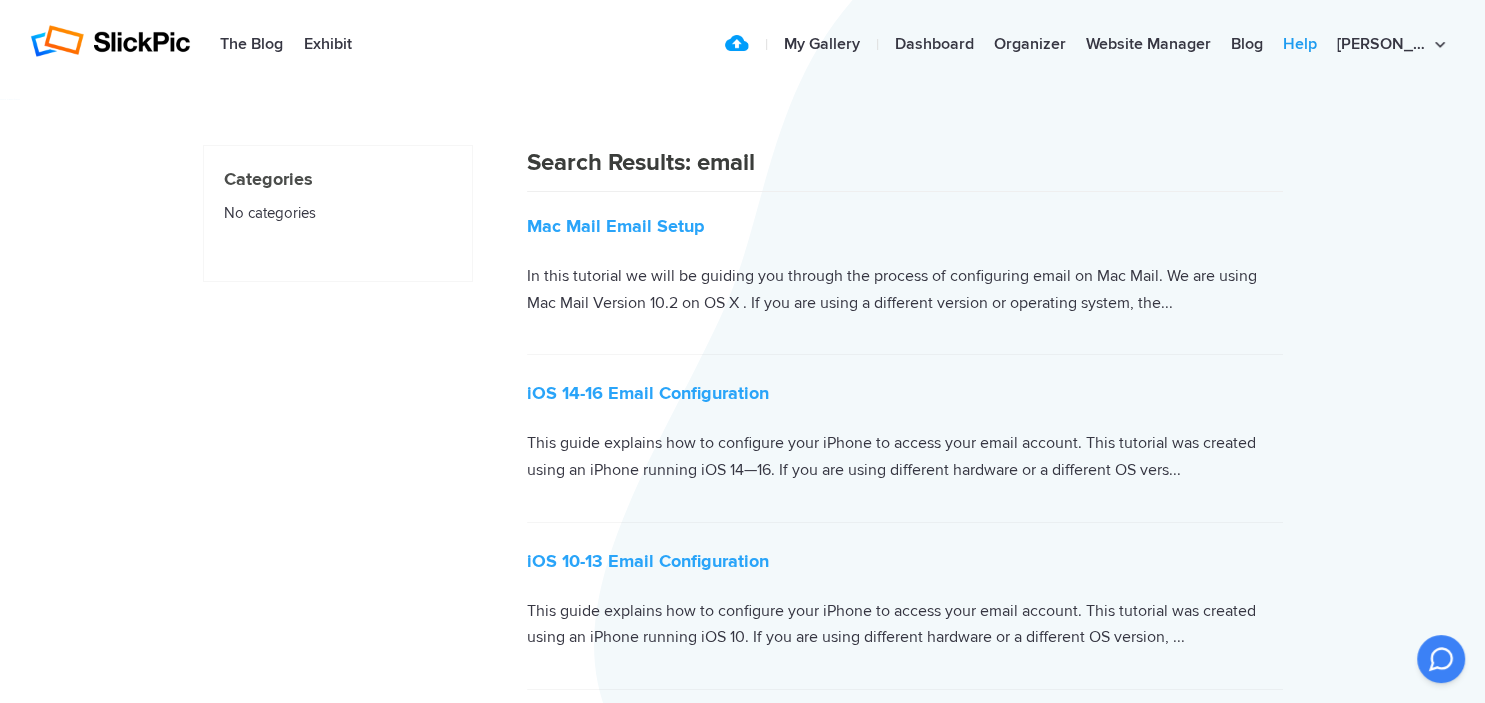 click on "Help" at bounding box center (1300, 45) 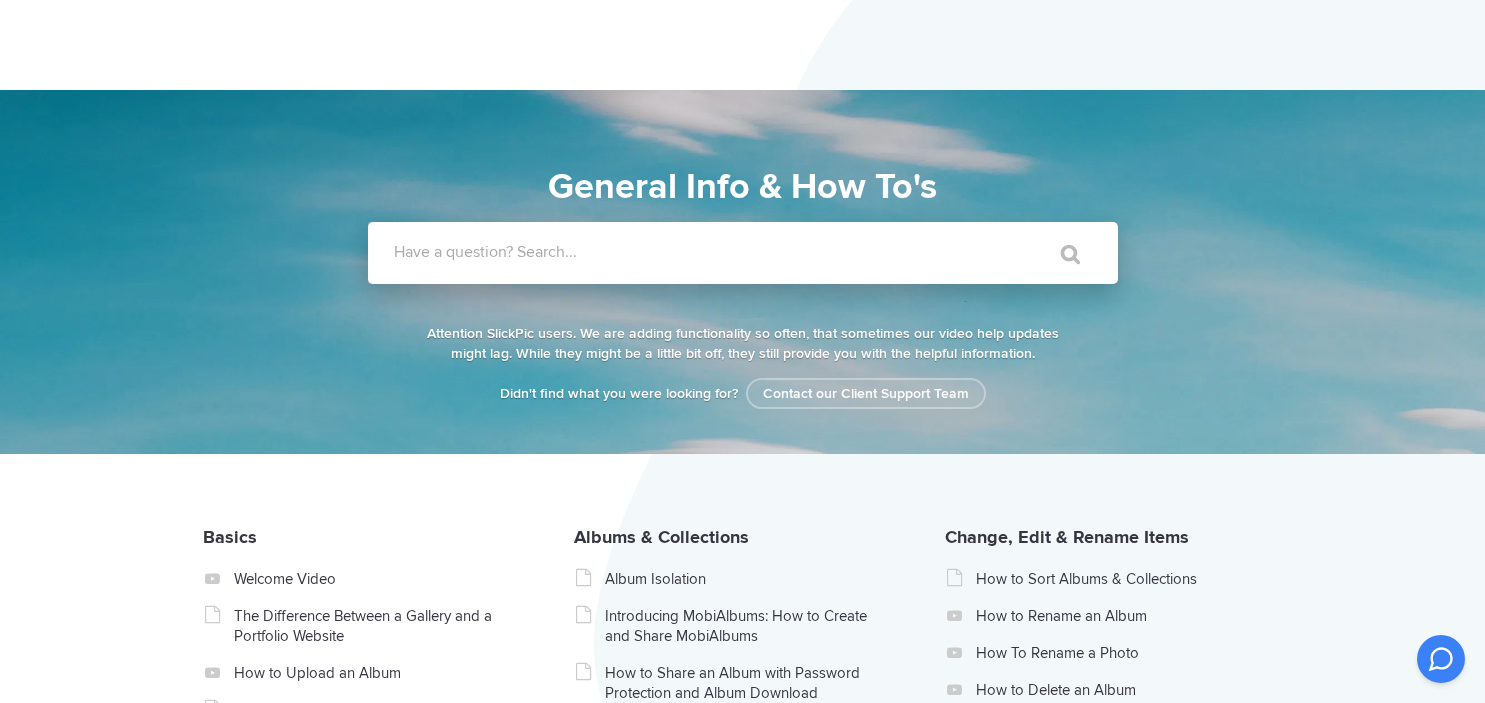 scroll, scrollTop: 0, scrollLeft: 0, axis: both 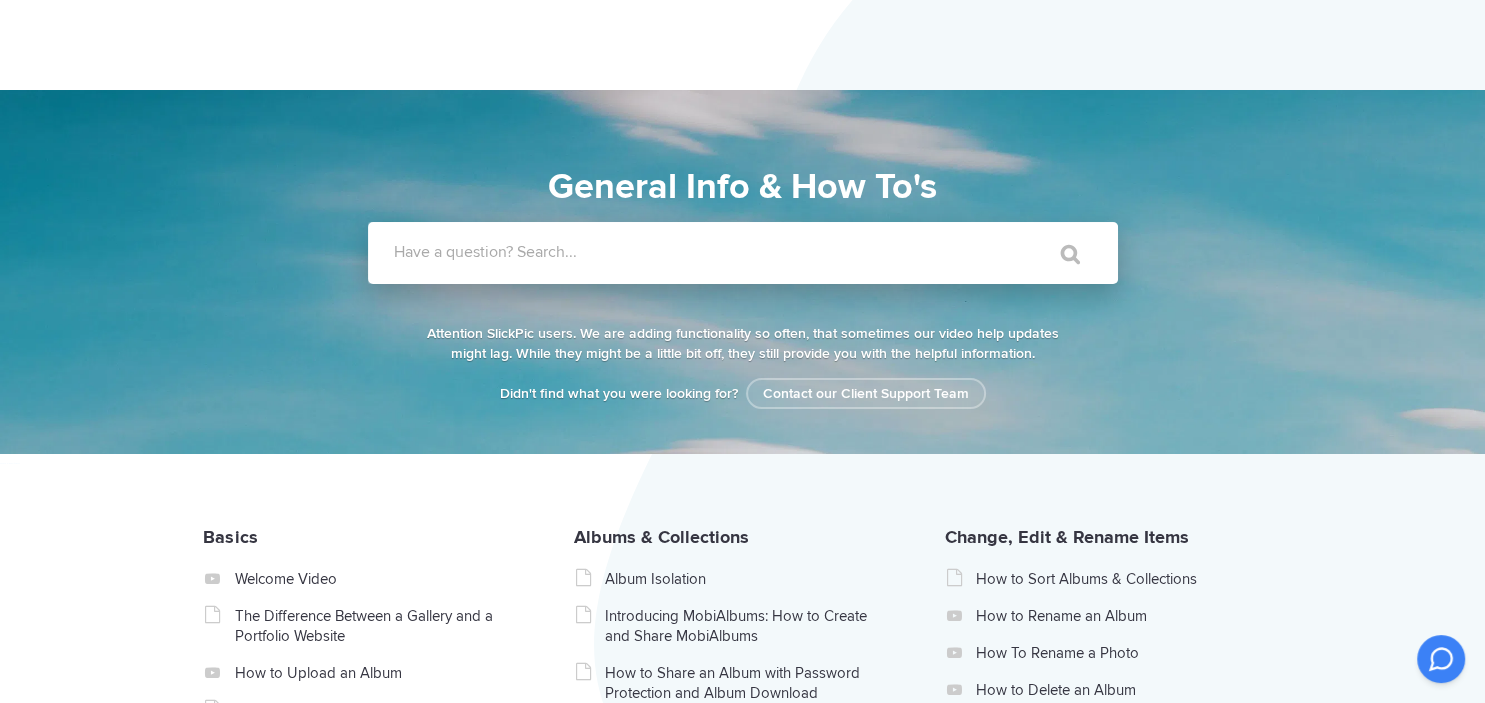 click on "Have a question? Search..." at bounding box center [769, 252] 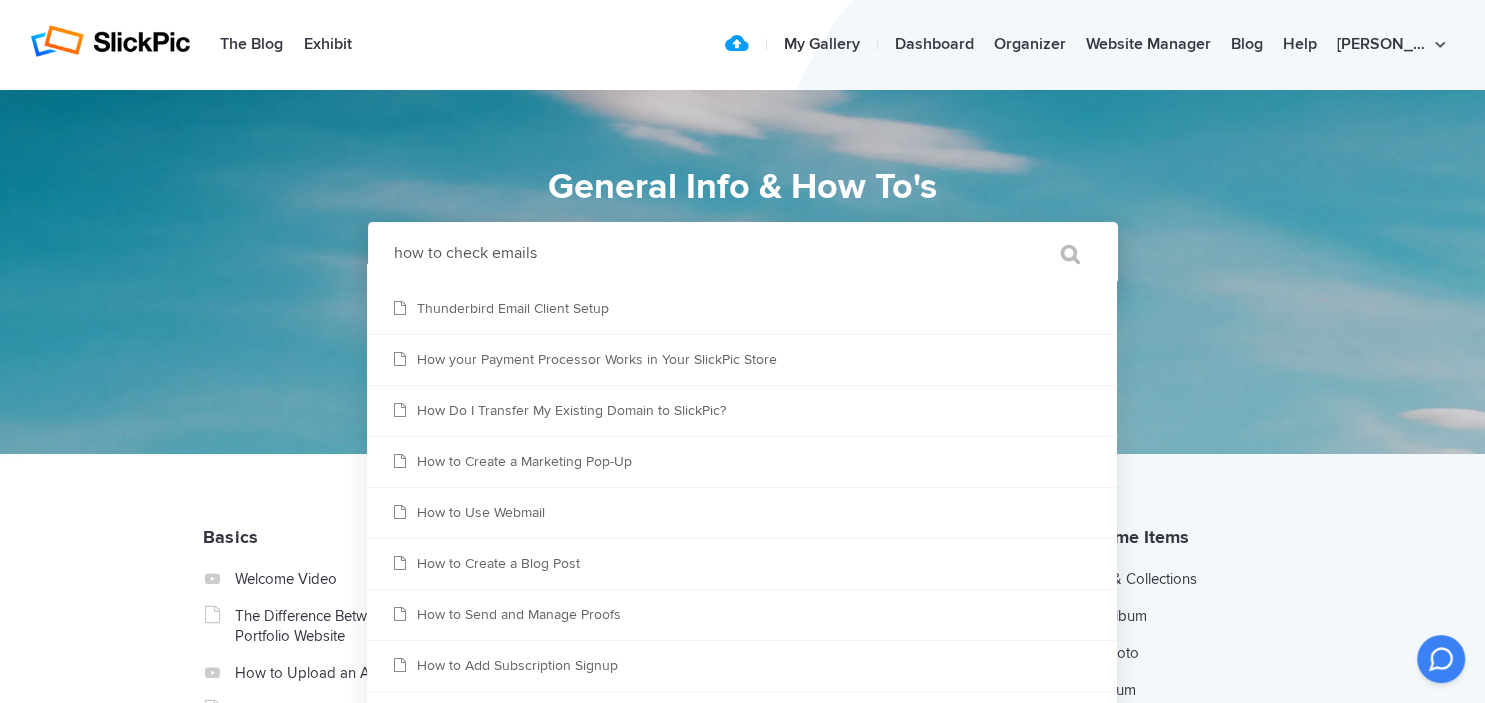 type on "how to check emails" 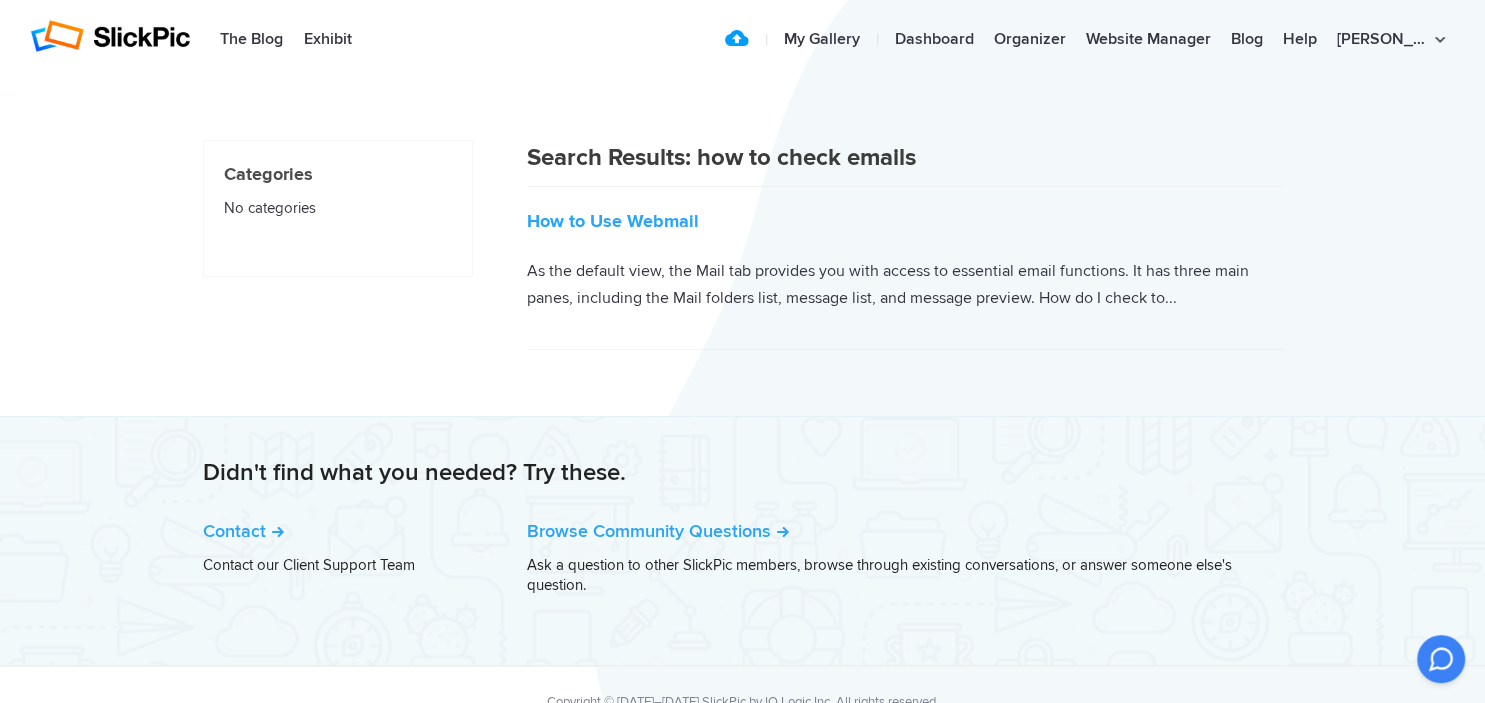 scroll, scrollTop: 0, scrollLeft: 0, axis: both 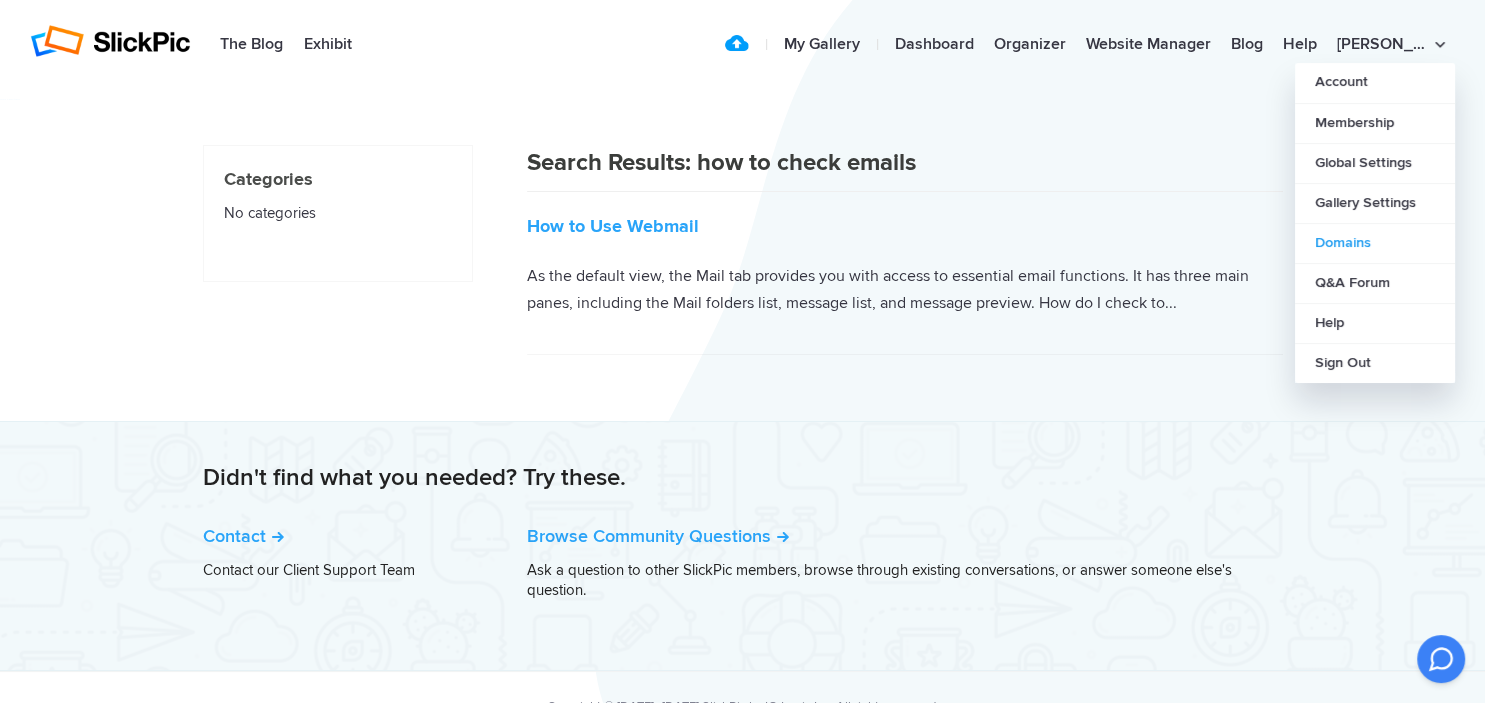 click on "Domains" at bounding box center (1375, 243) 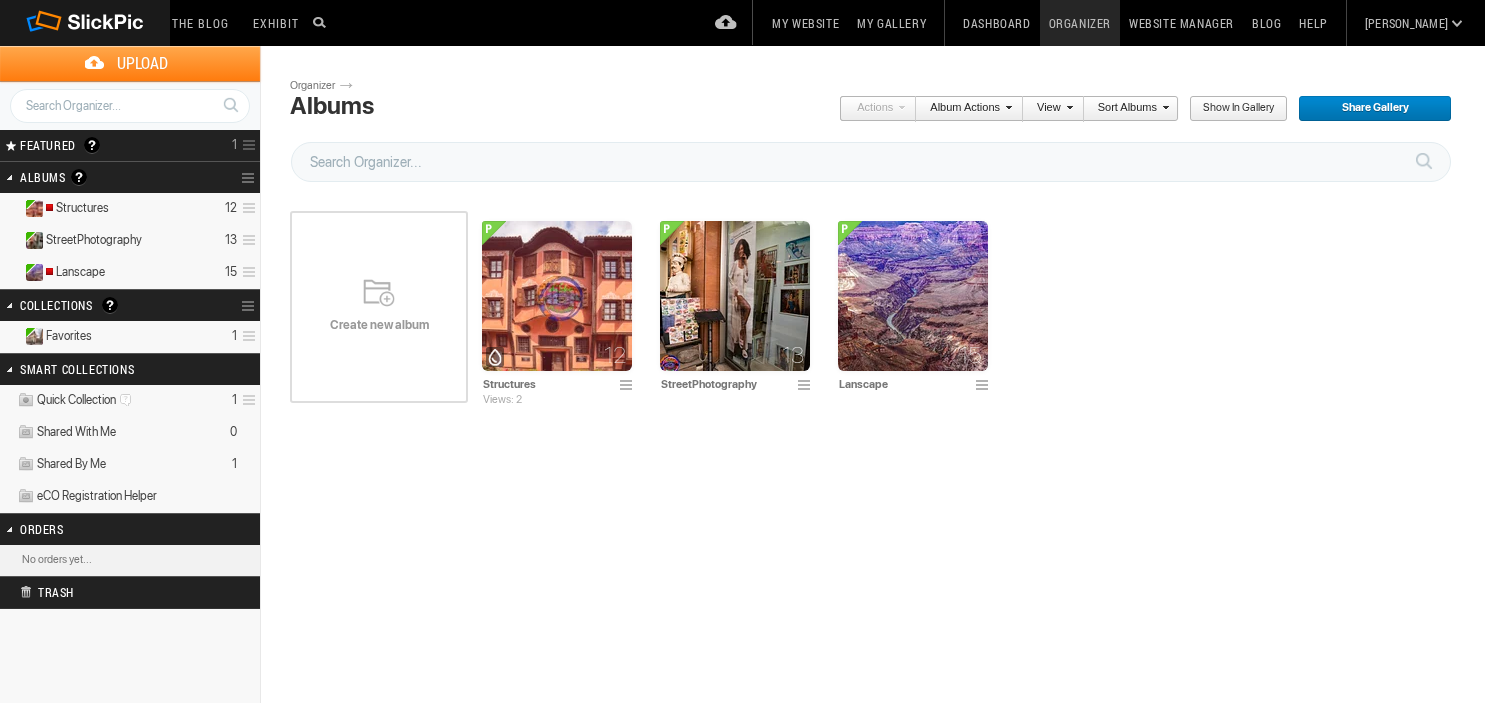 scroll, scrollTop: 0, scrollLeft: 0, axis: both 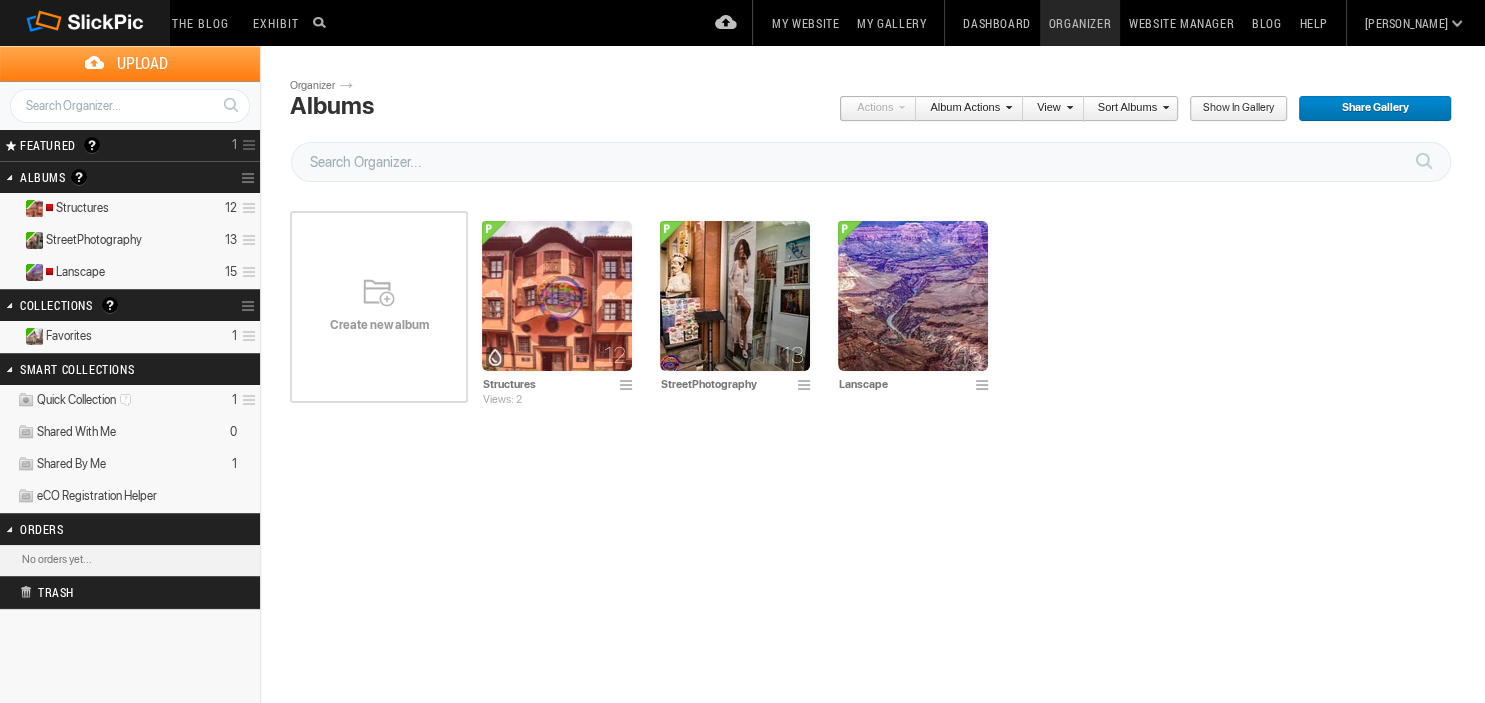 click on "Website Manager" at bounding box center [1181, 23] 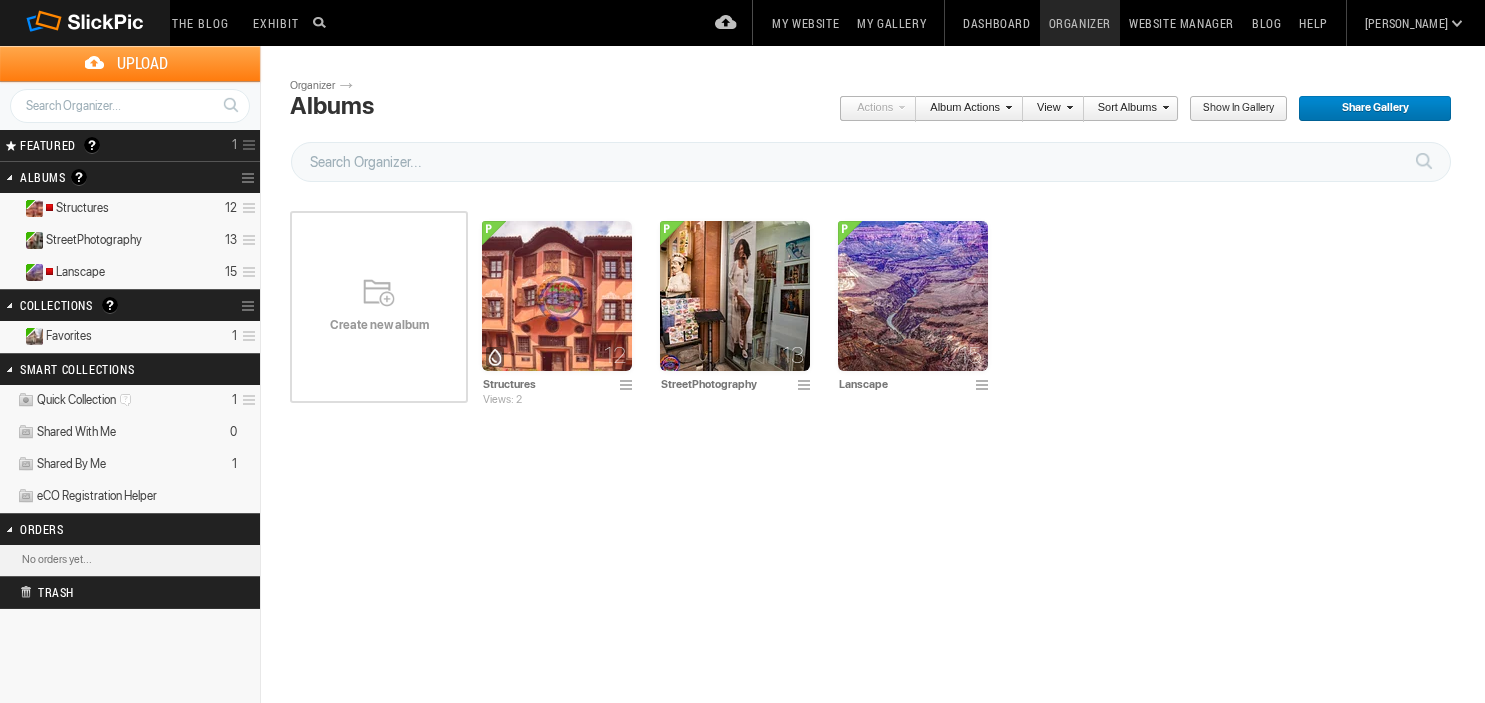 scroll, scrollTop: 0, scrollLeft: 0, axis: both 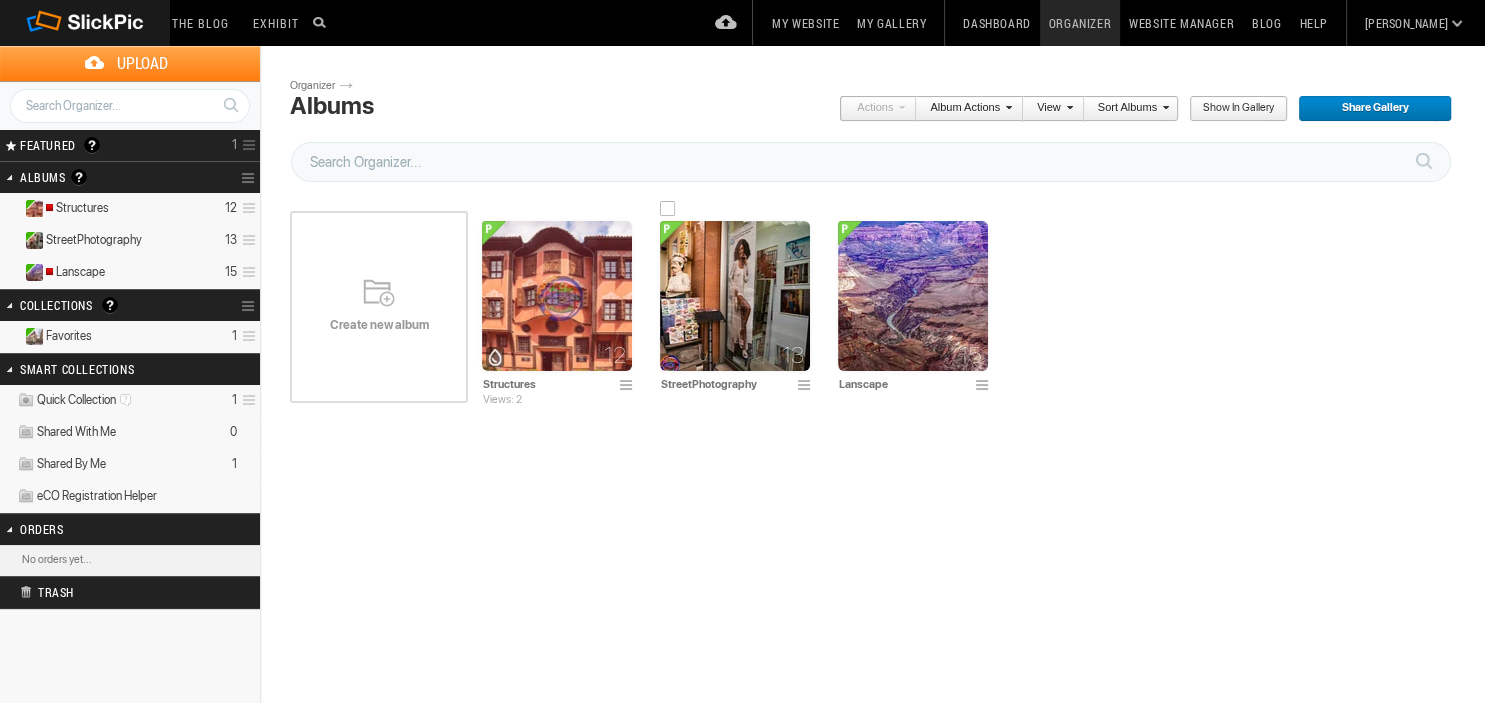 click at bounding box center [735, 296] 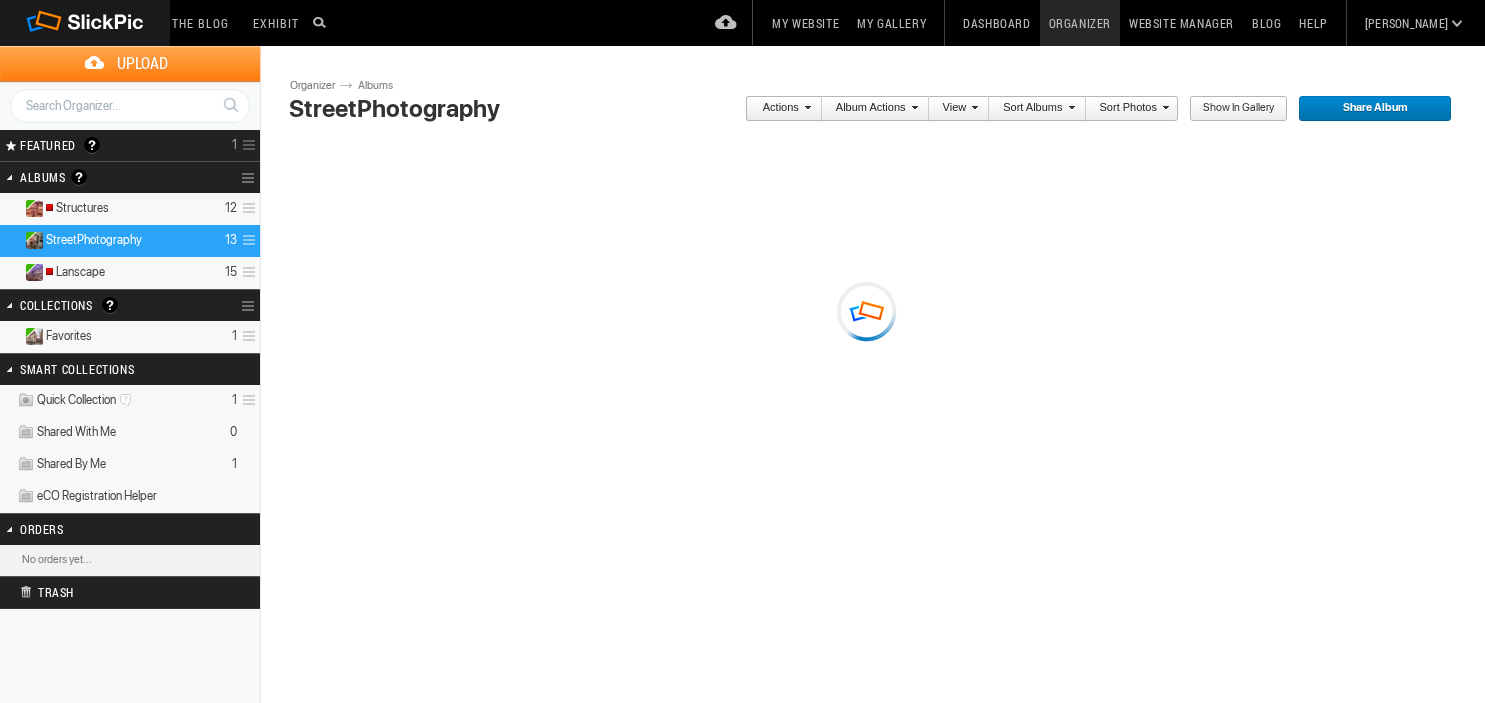 scroll, scrollTop: 0, scrollLeft: 0, axis: both 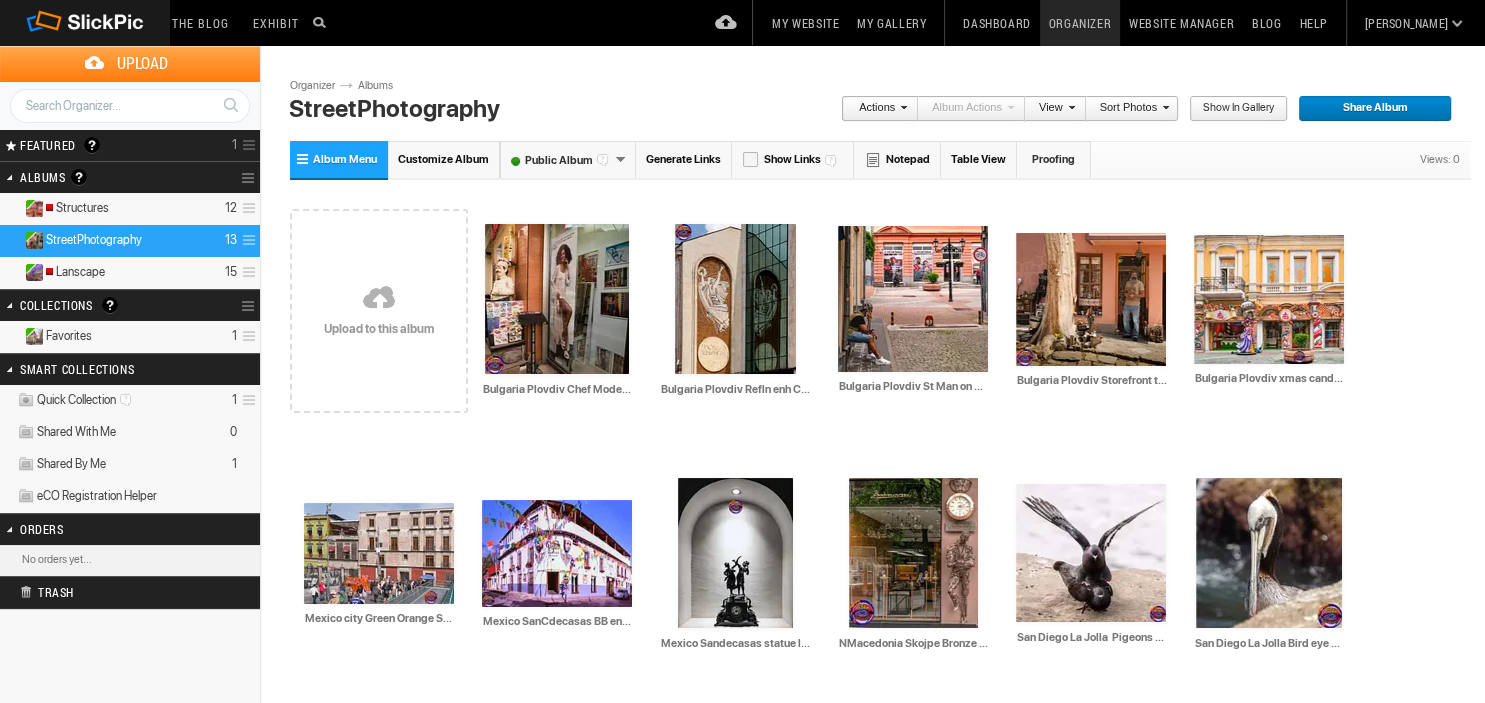 click on "Structures" at bounding box center (76, 208) 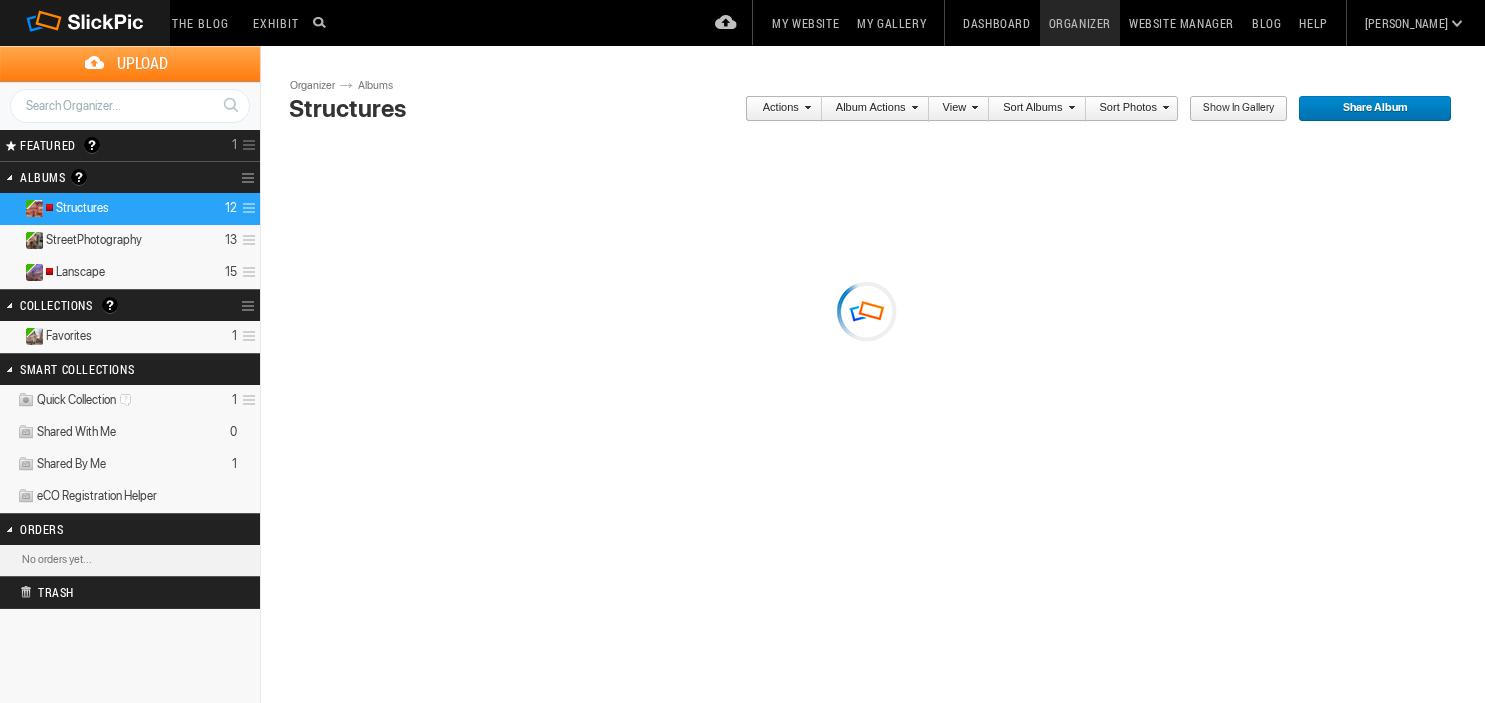scroll, scrollTop: 0, scrollLeft: 0, axis: both 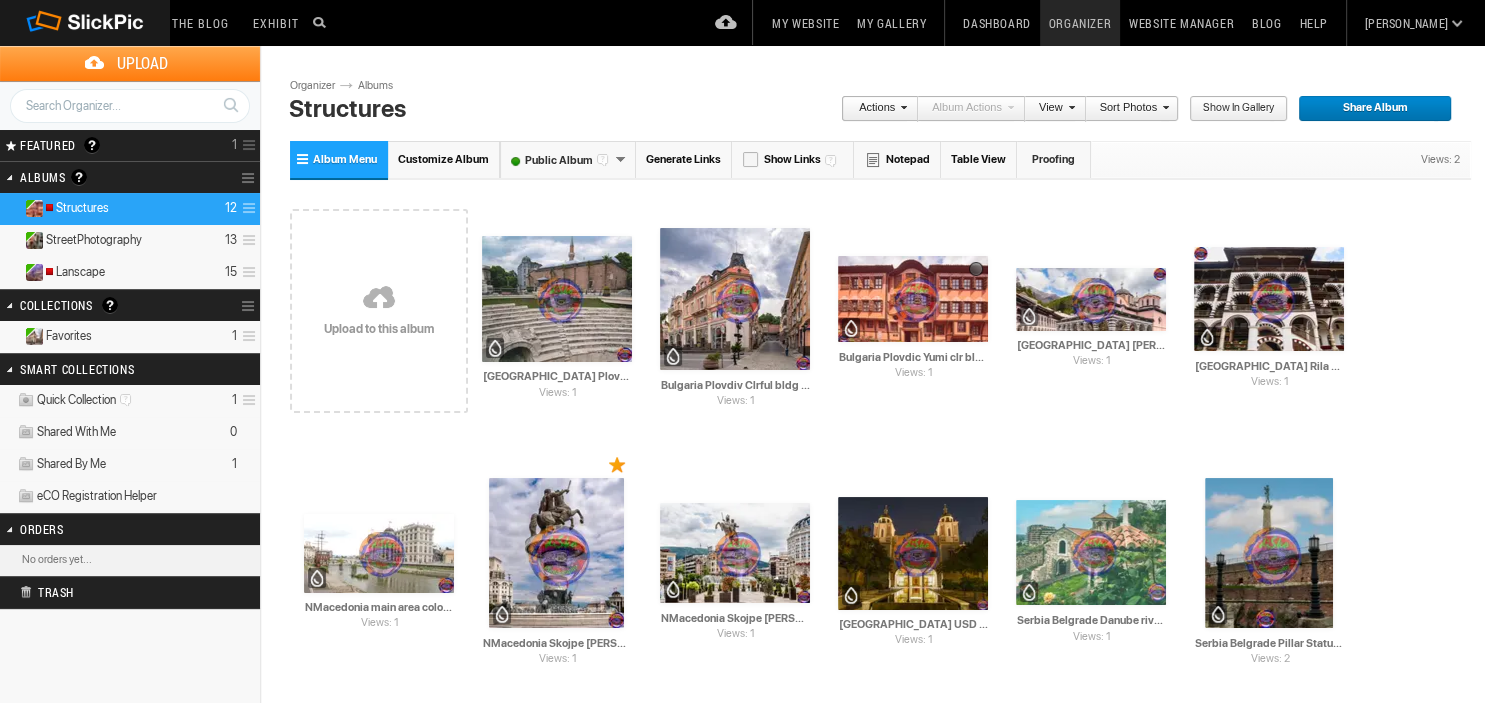 click on "Album Menu" at bounding box center [345, 159] 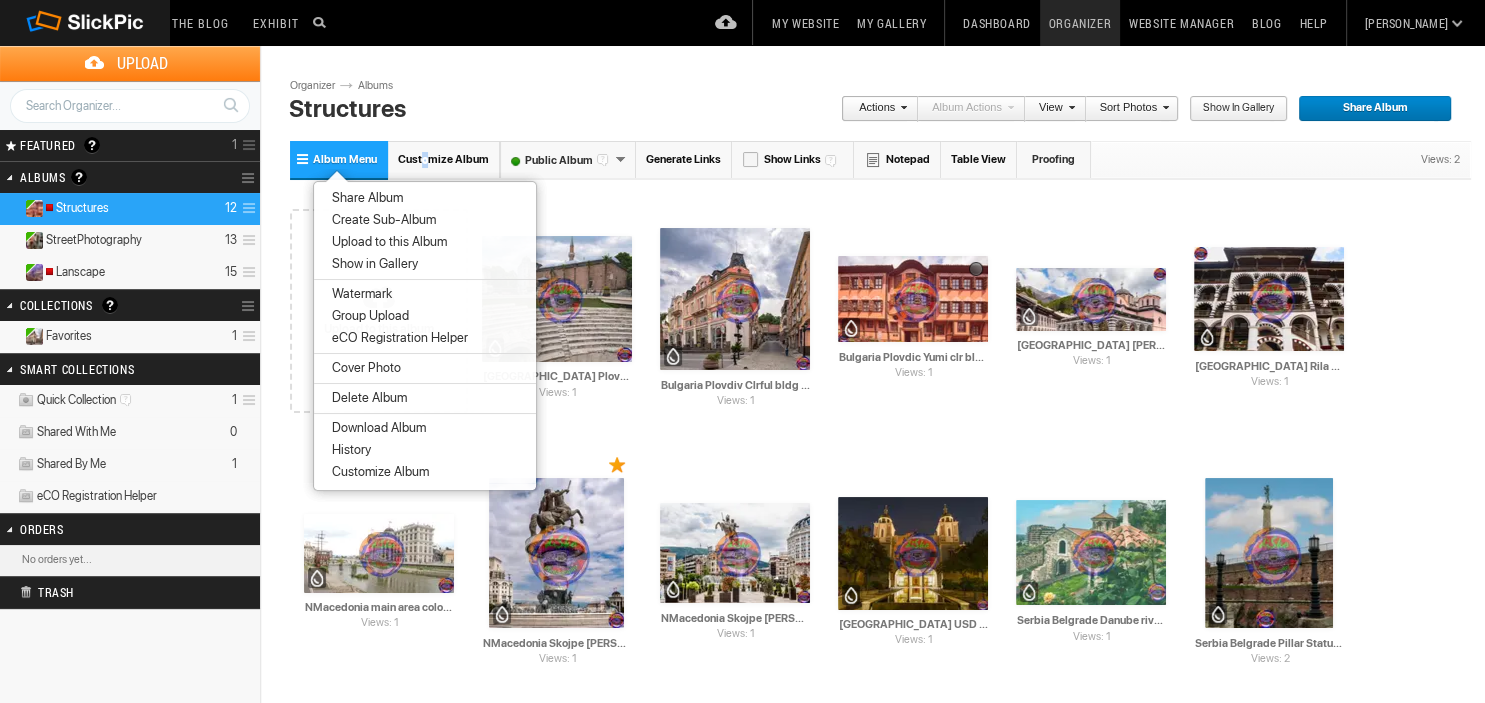 click on "Customize Album" at bounding box center [443, 159] 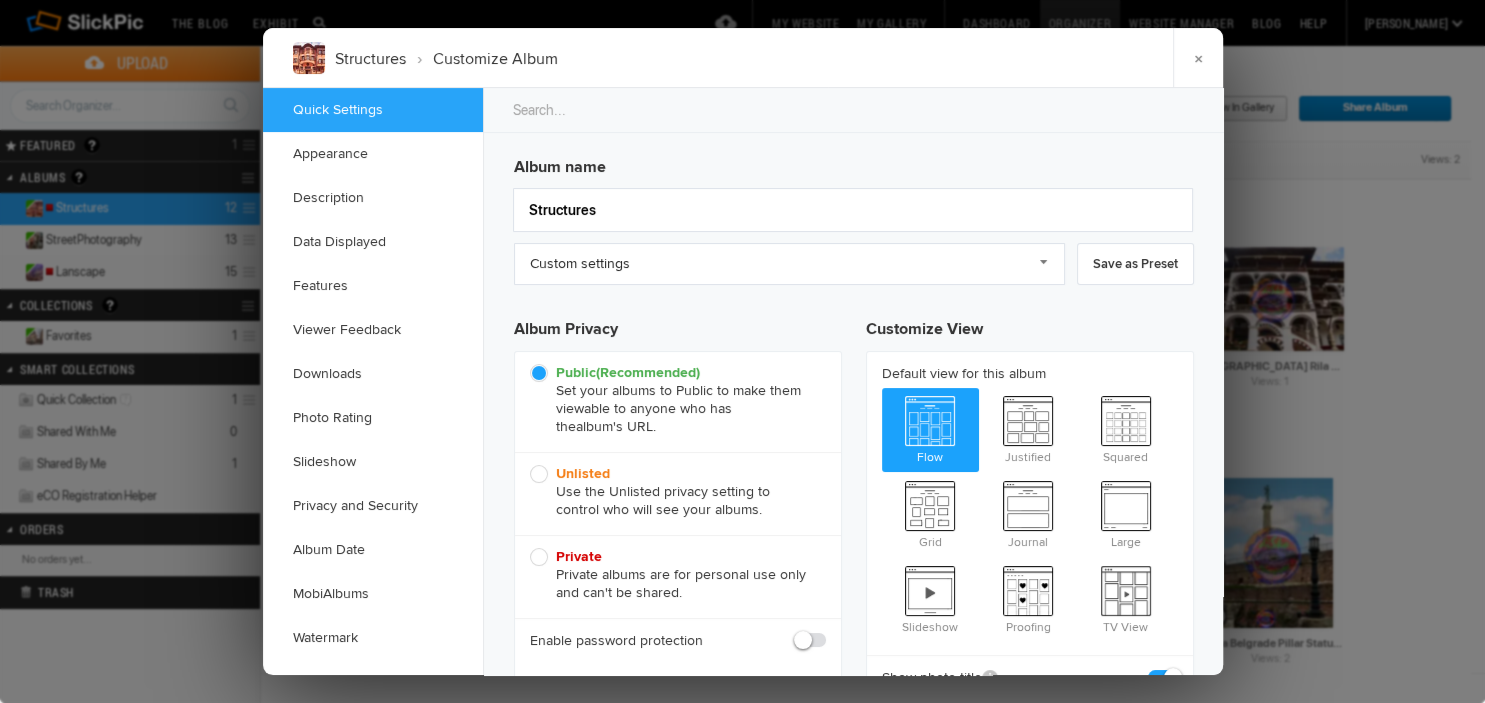 checkbox on "true" 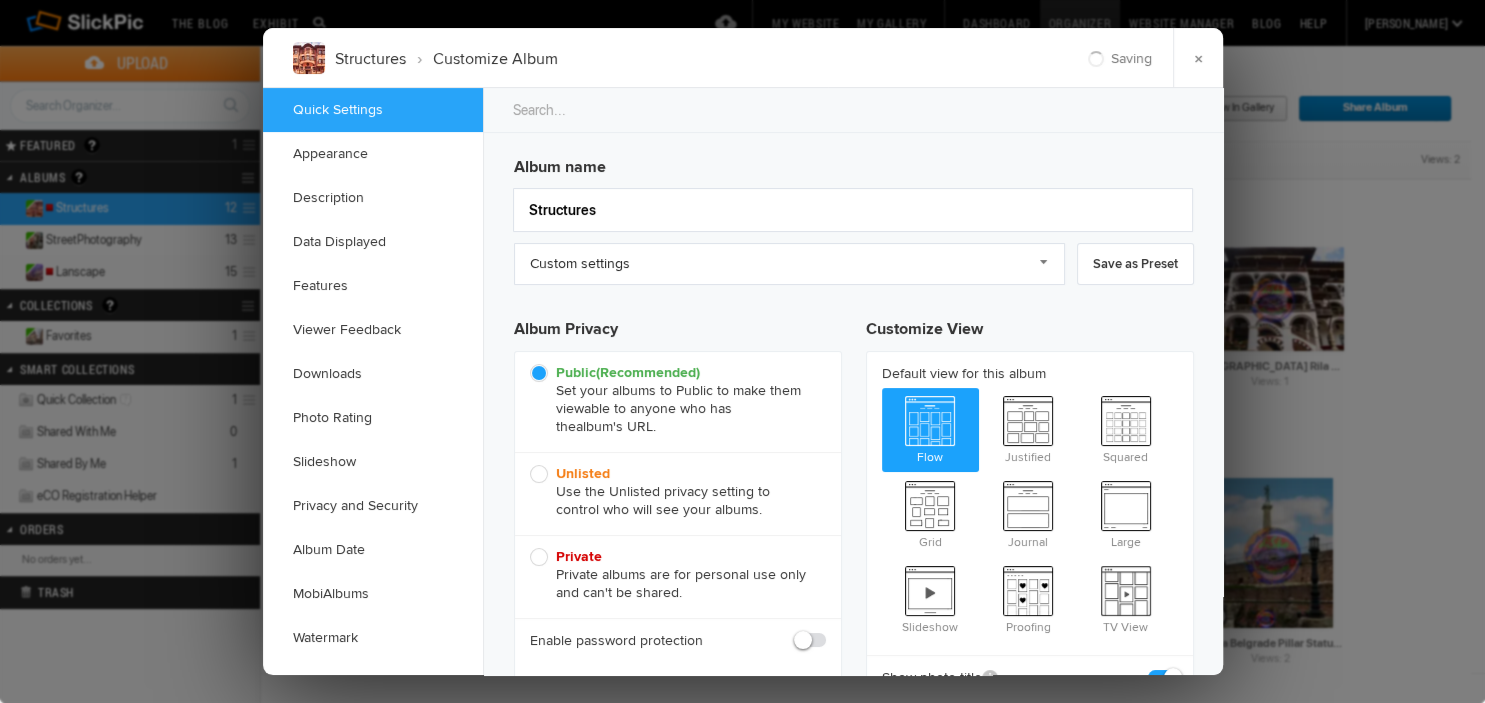 scroll, scrollTop: 0, scrollLeft: 0, axis: both 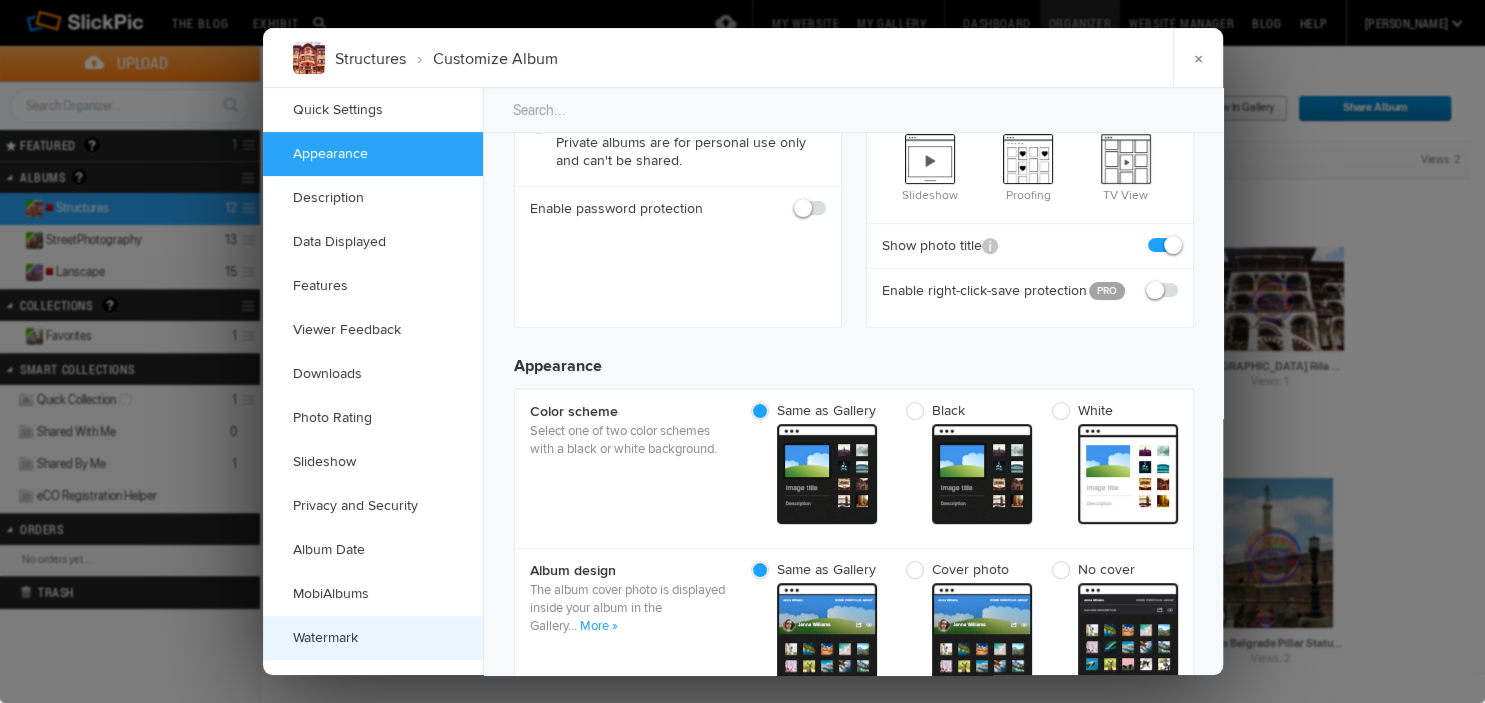 click on "Watermark" 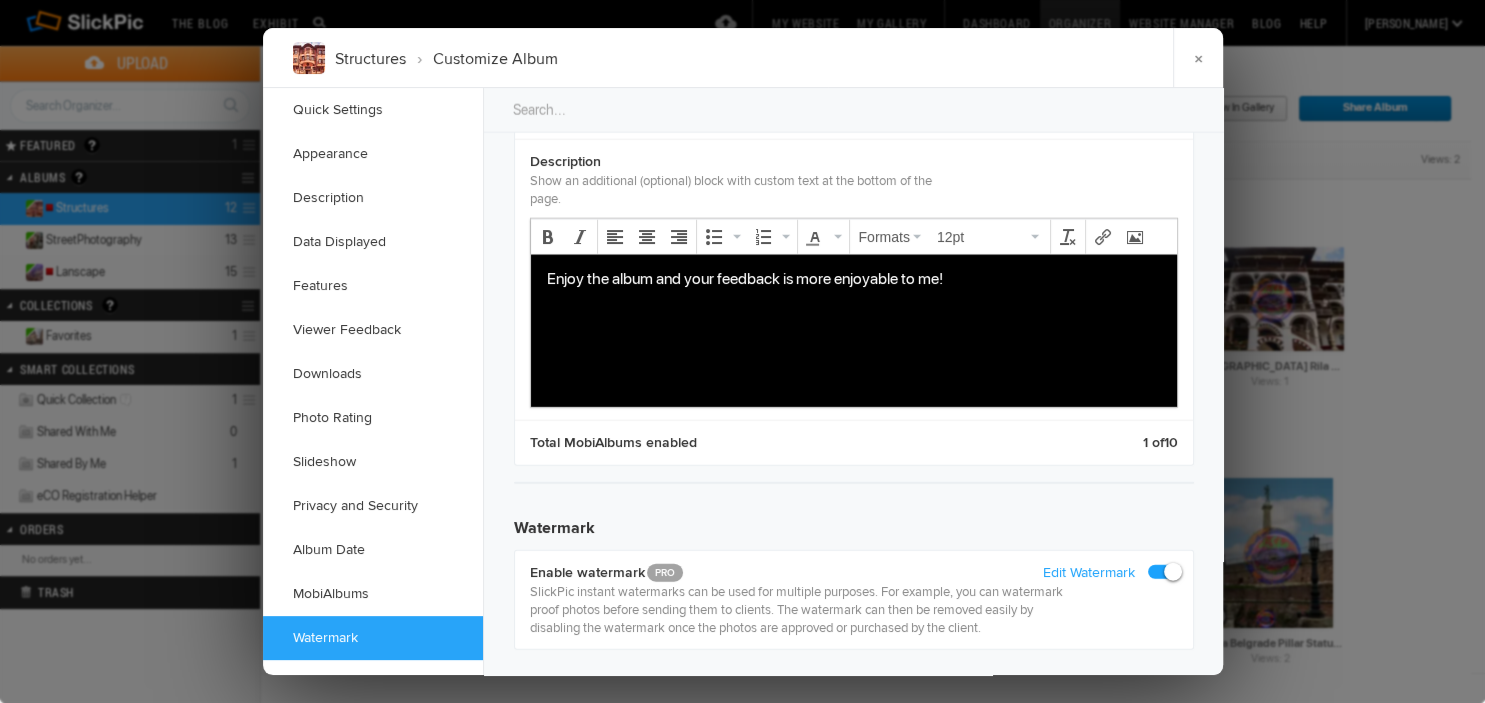 scroll, scrollTop: 4864, scrollLeft: 0, axis: vertical 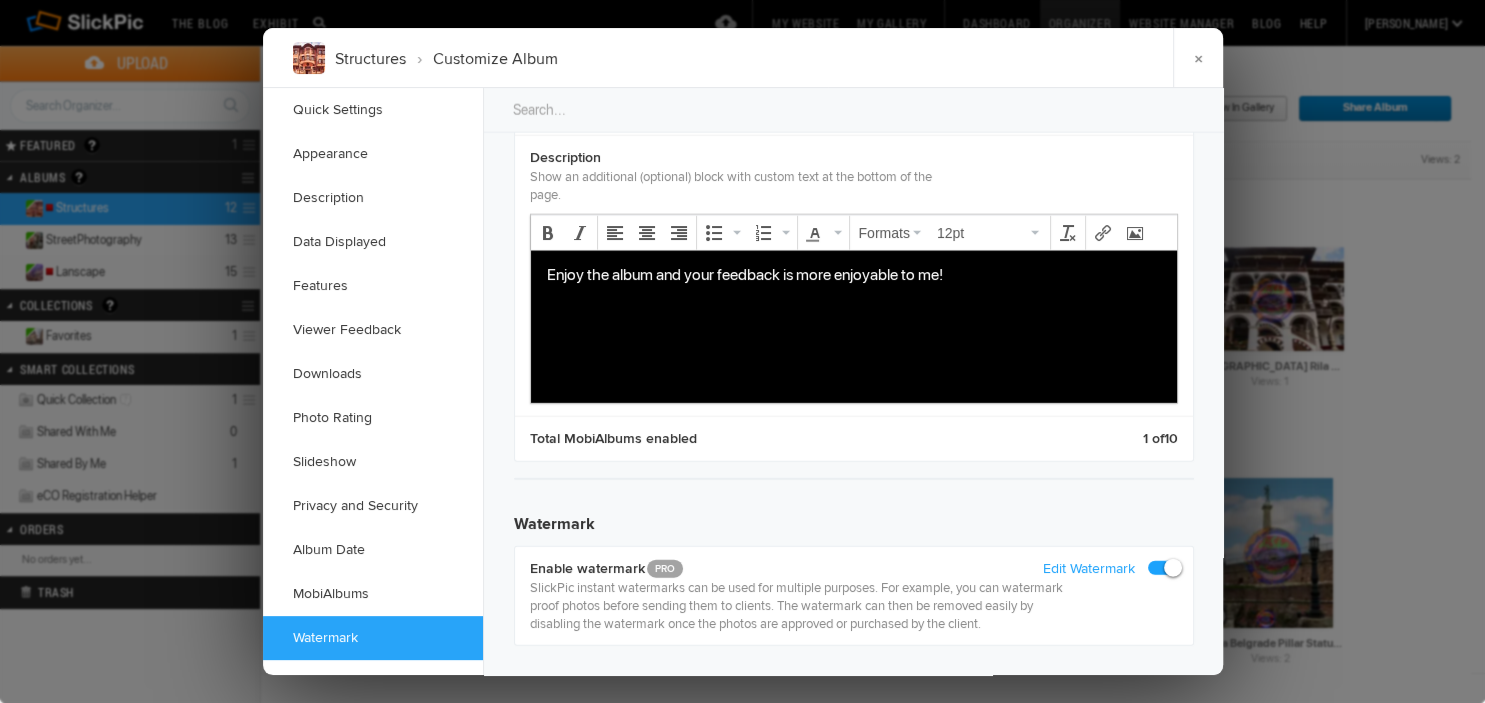 click on "Edit Watermark" 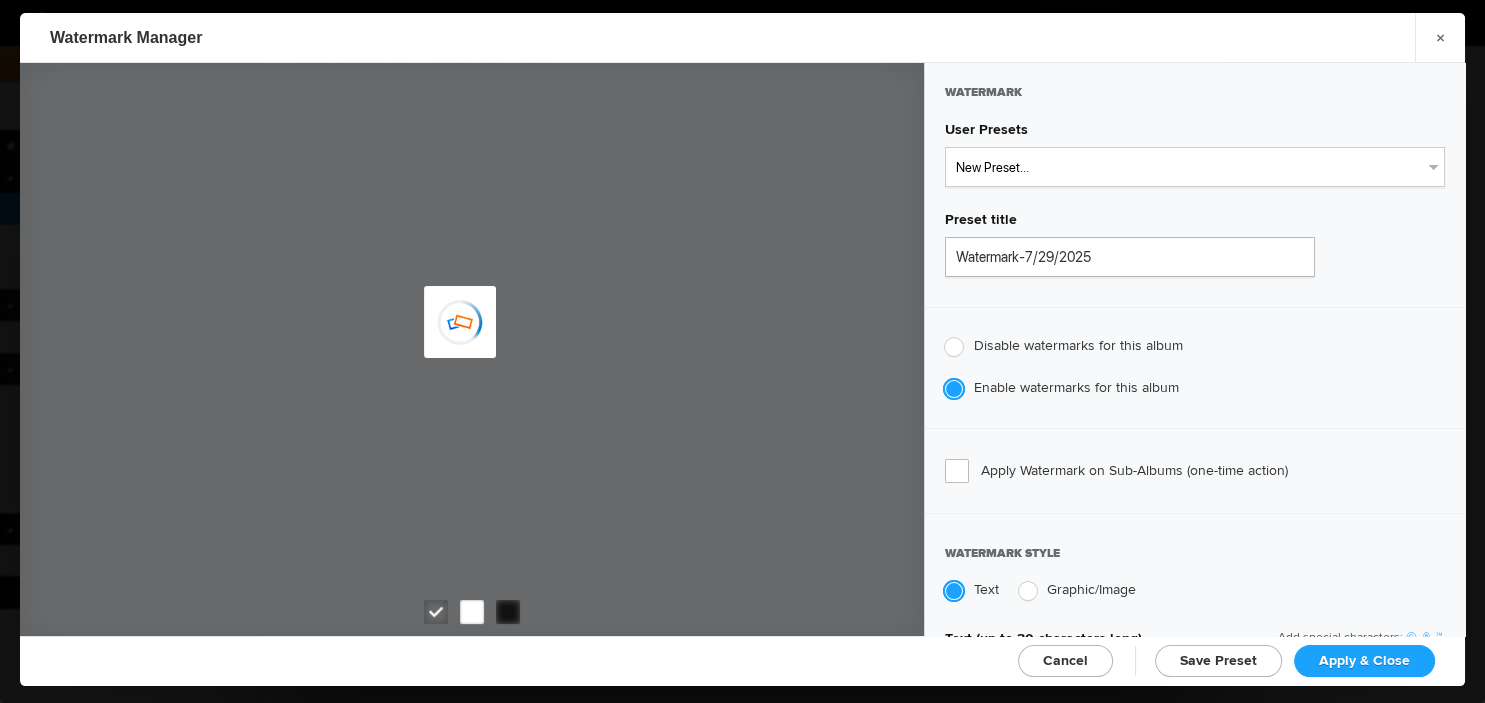 type on "diskophotography" 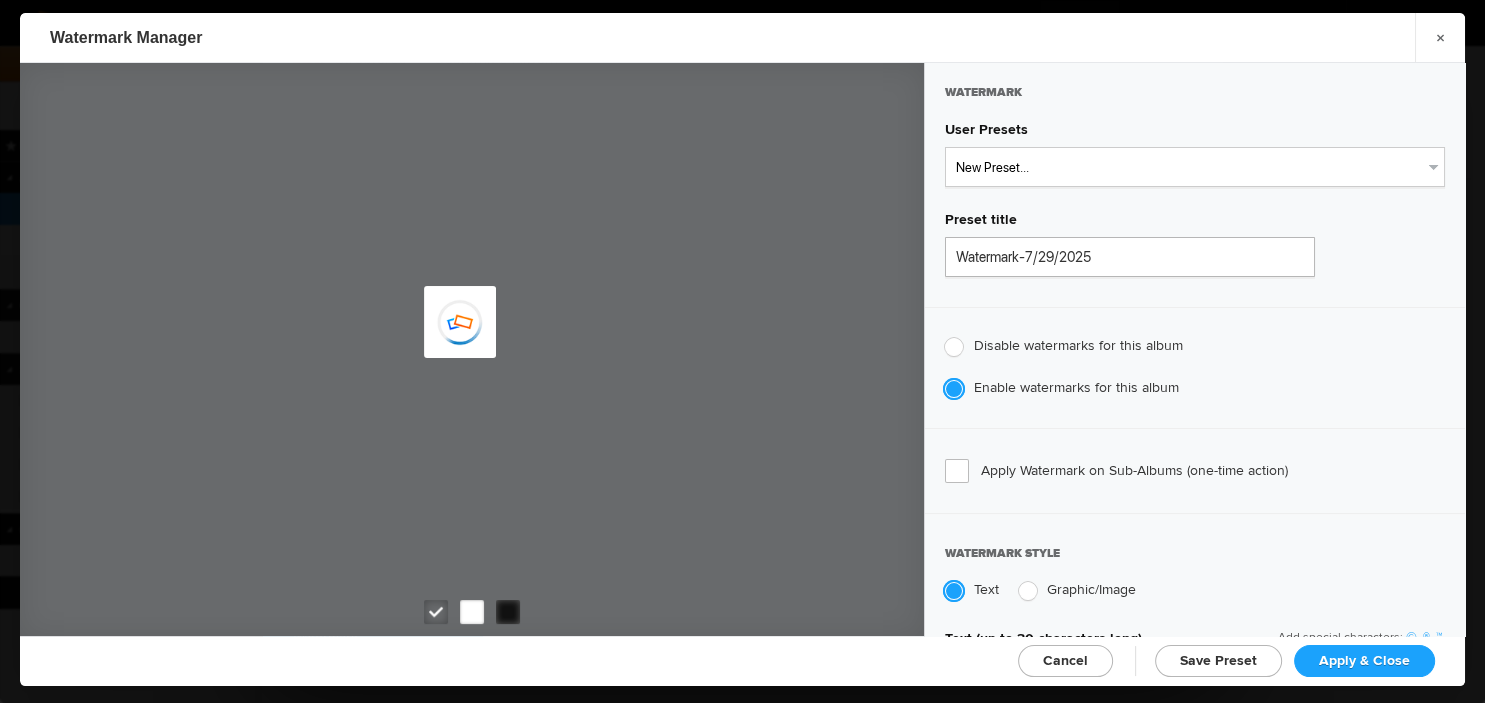 type on "Watermark-7/23/2025" 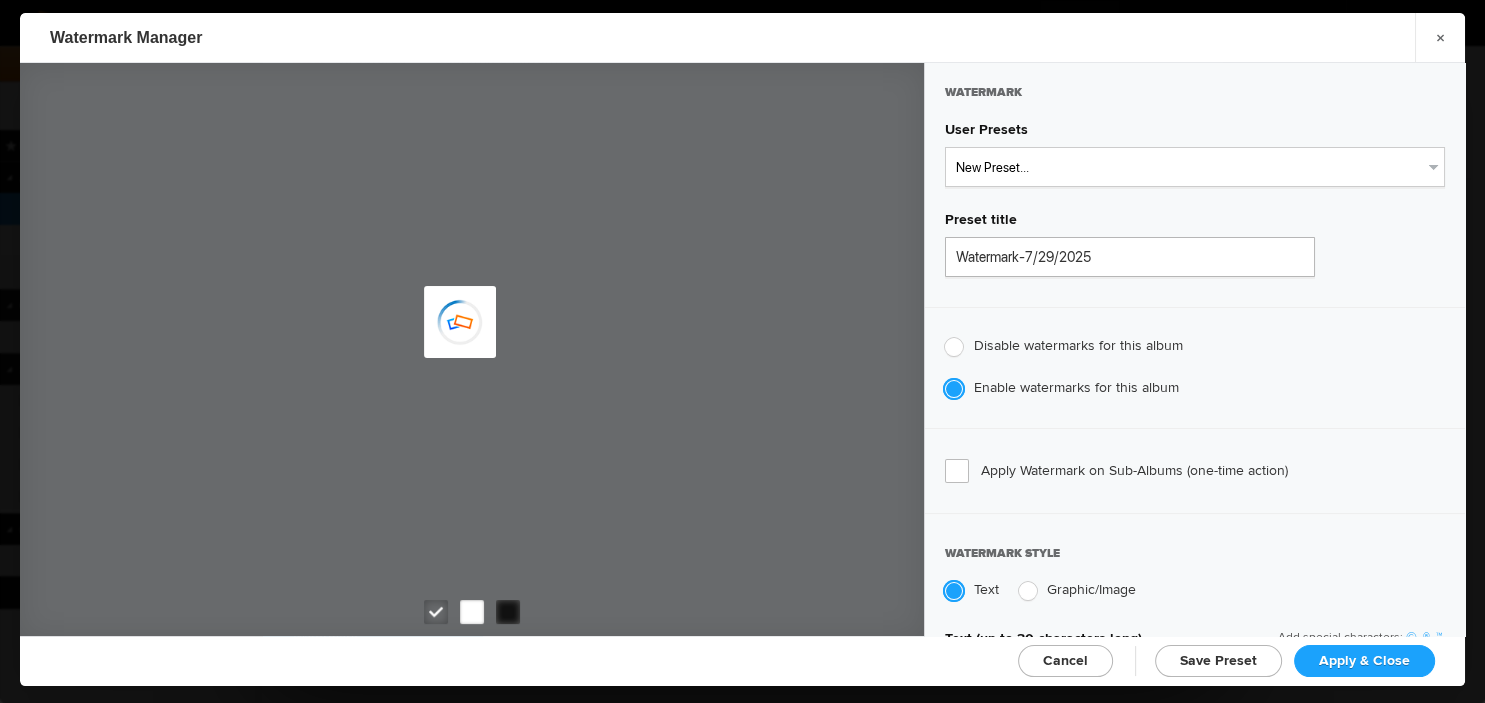 radio on "false" 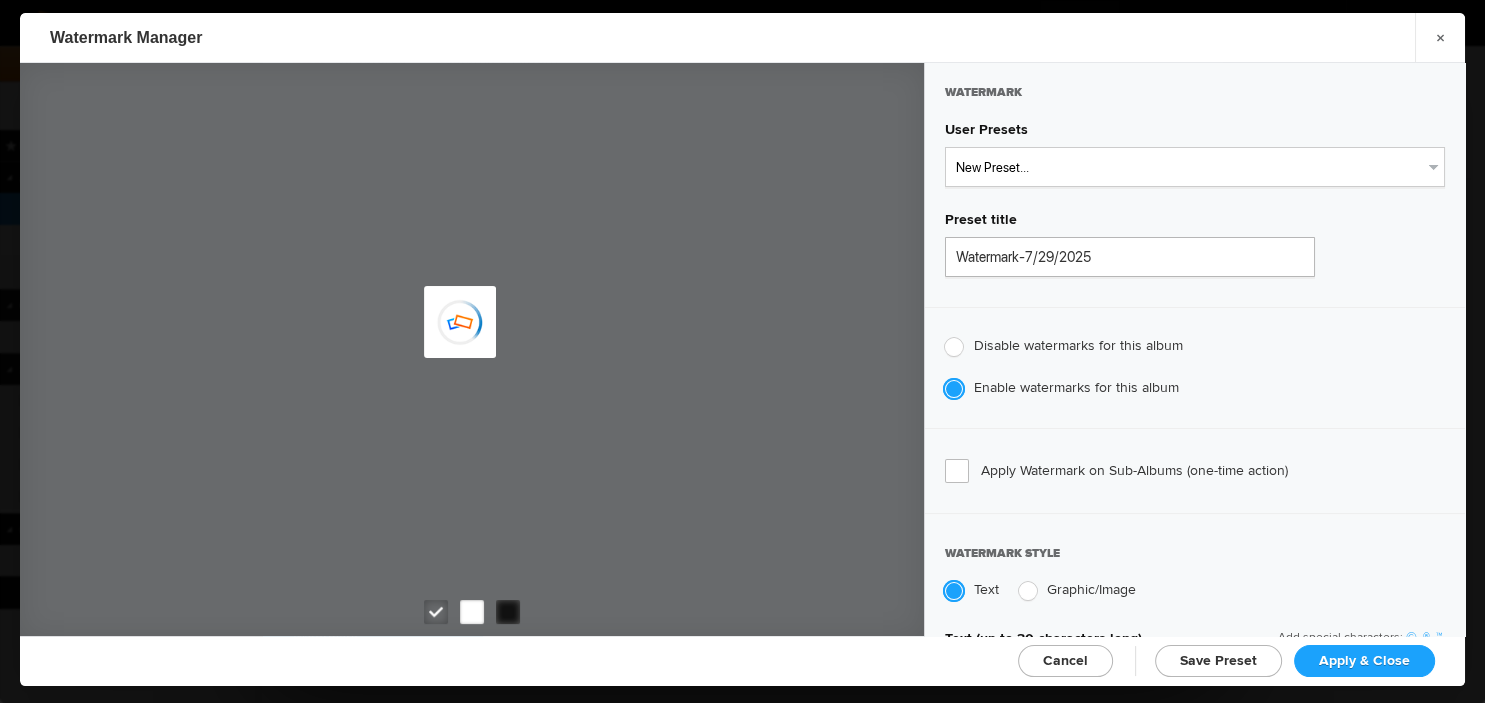 radio on "true" 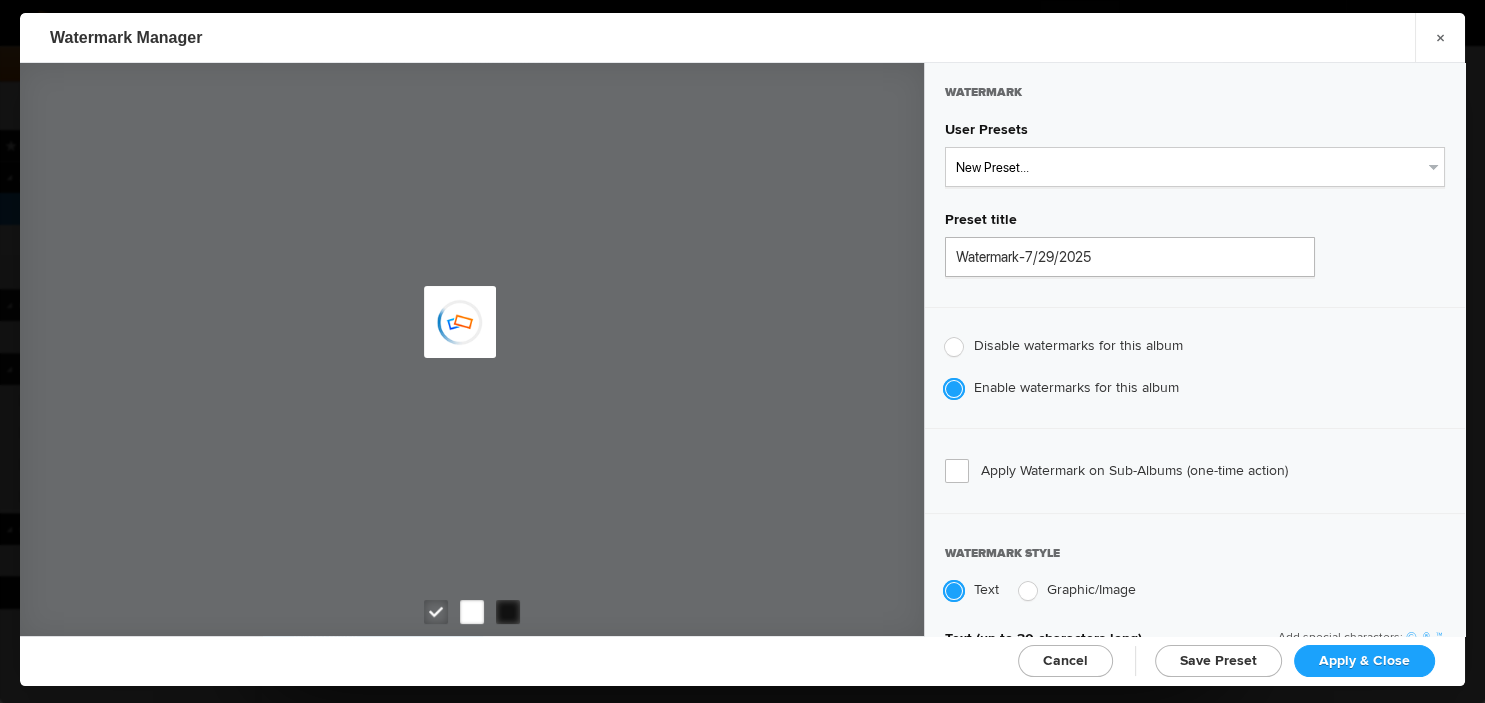 type on "0.48" 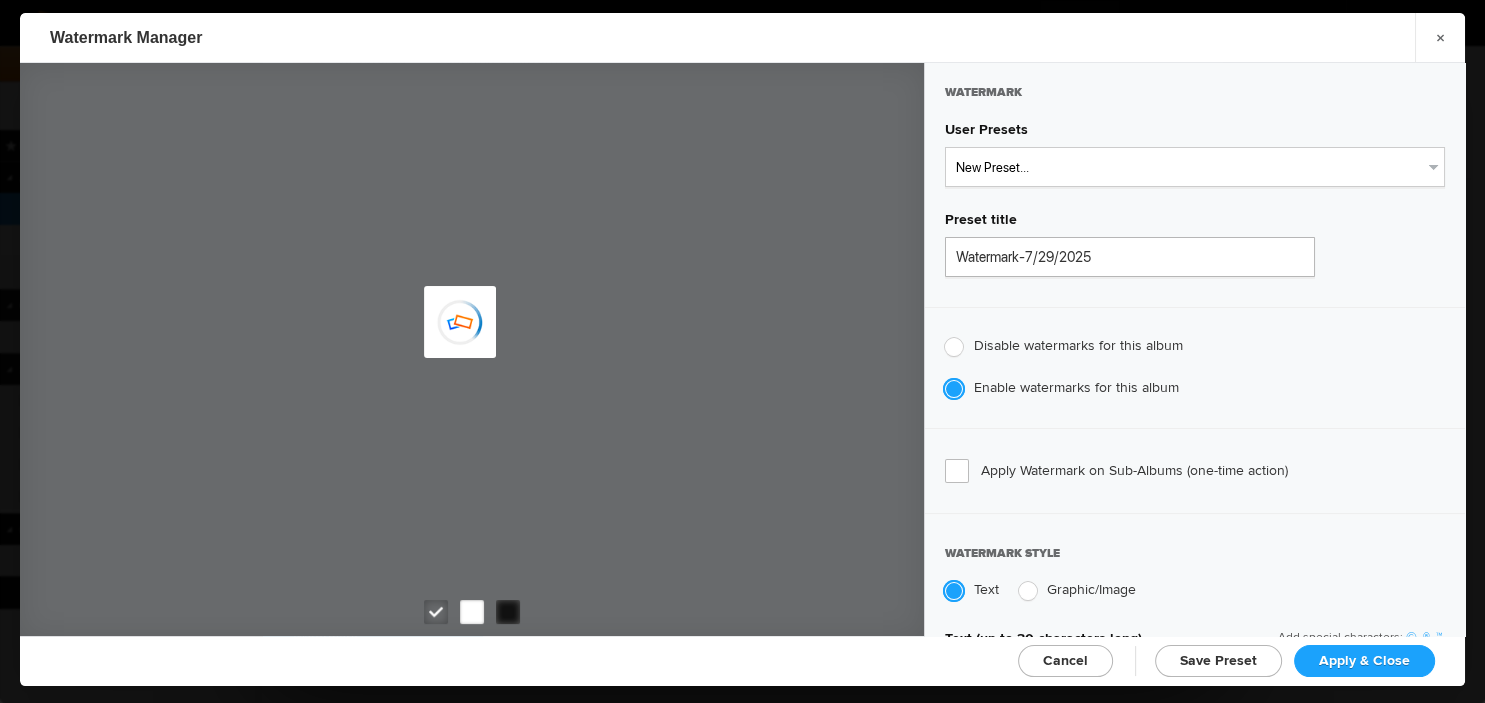type on "97" 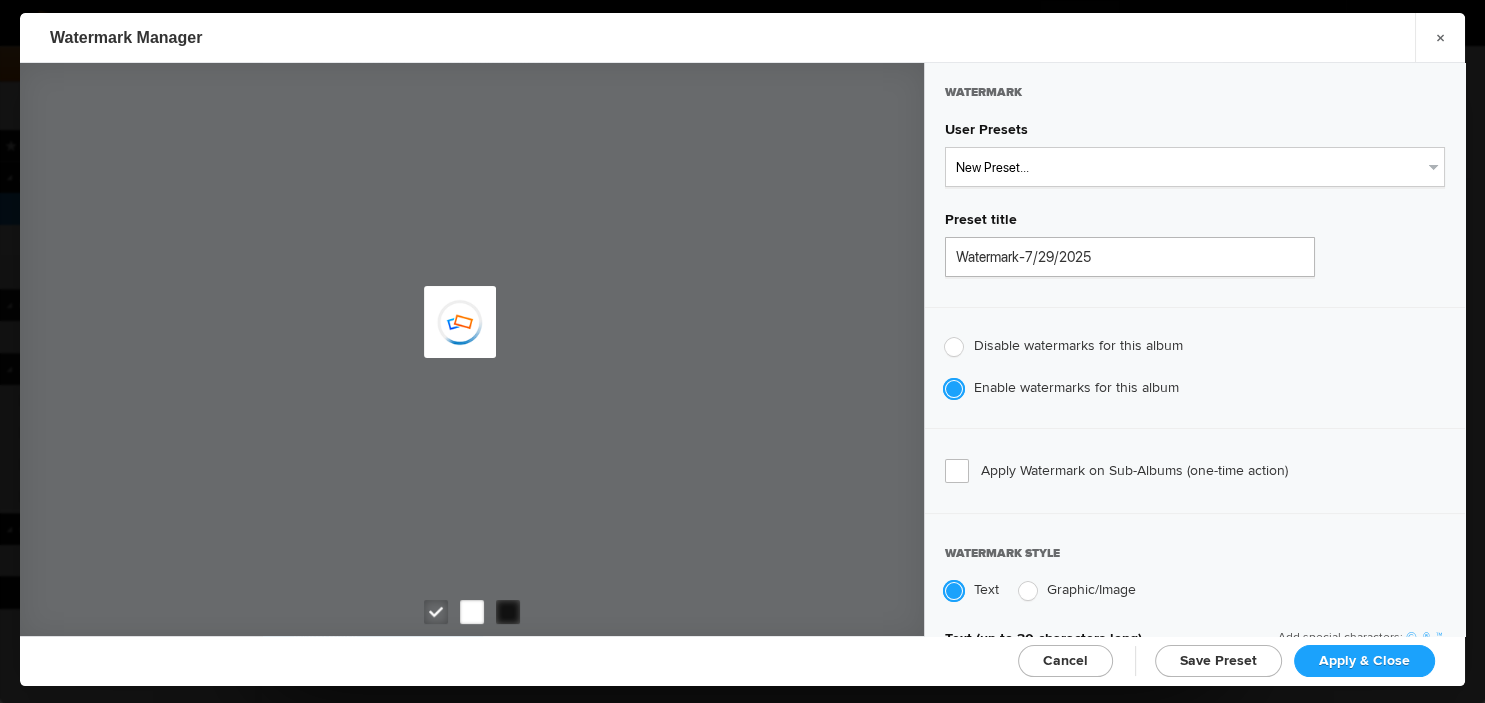 radio on "true" 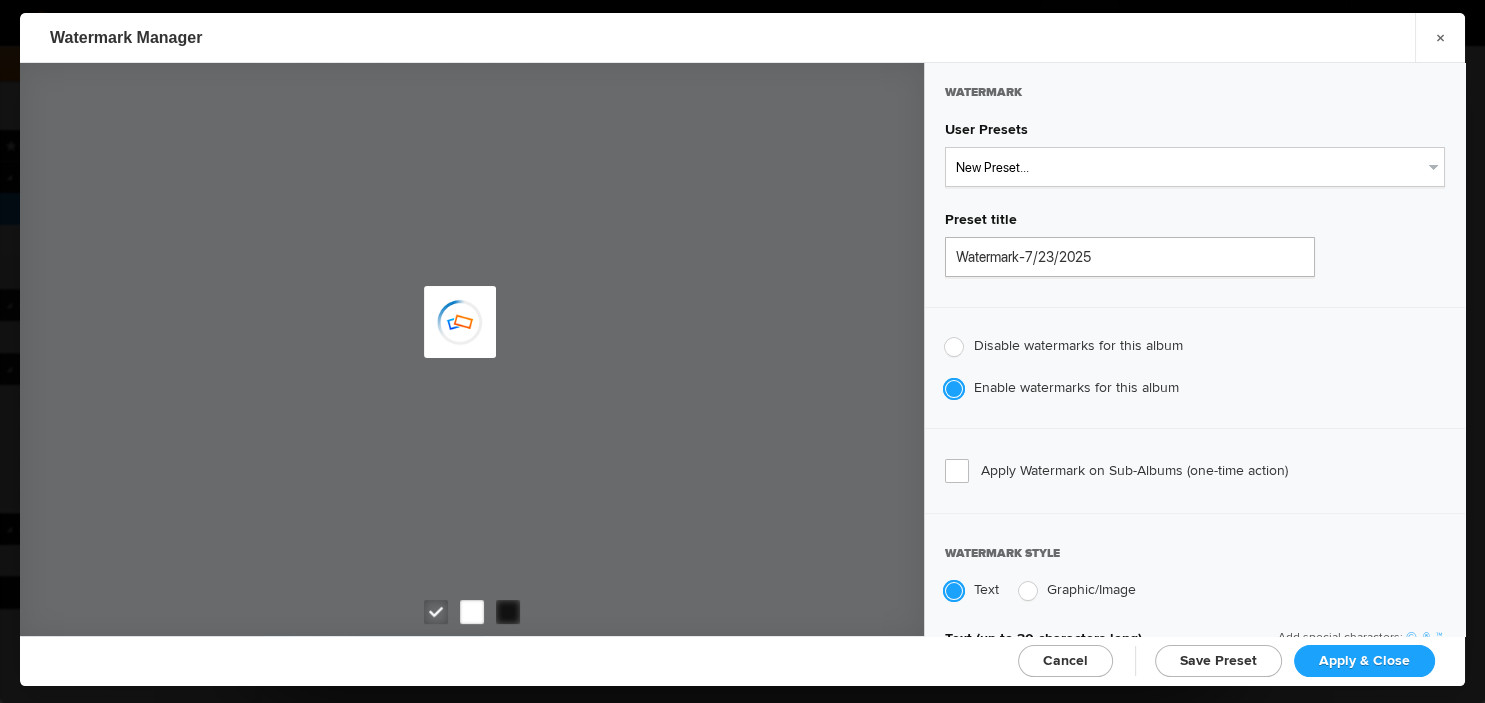 radio on "false" 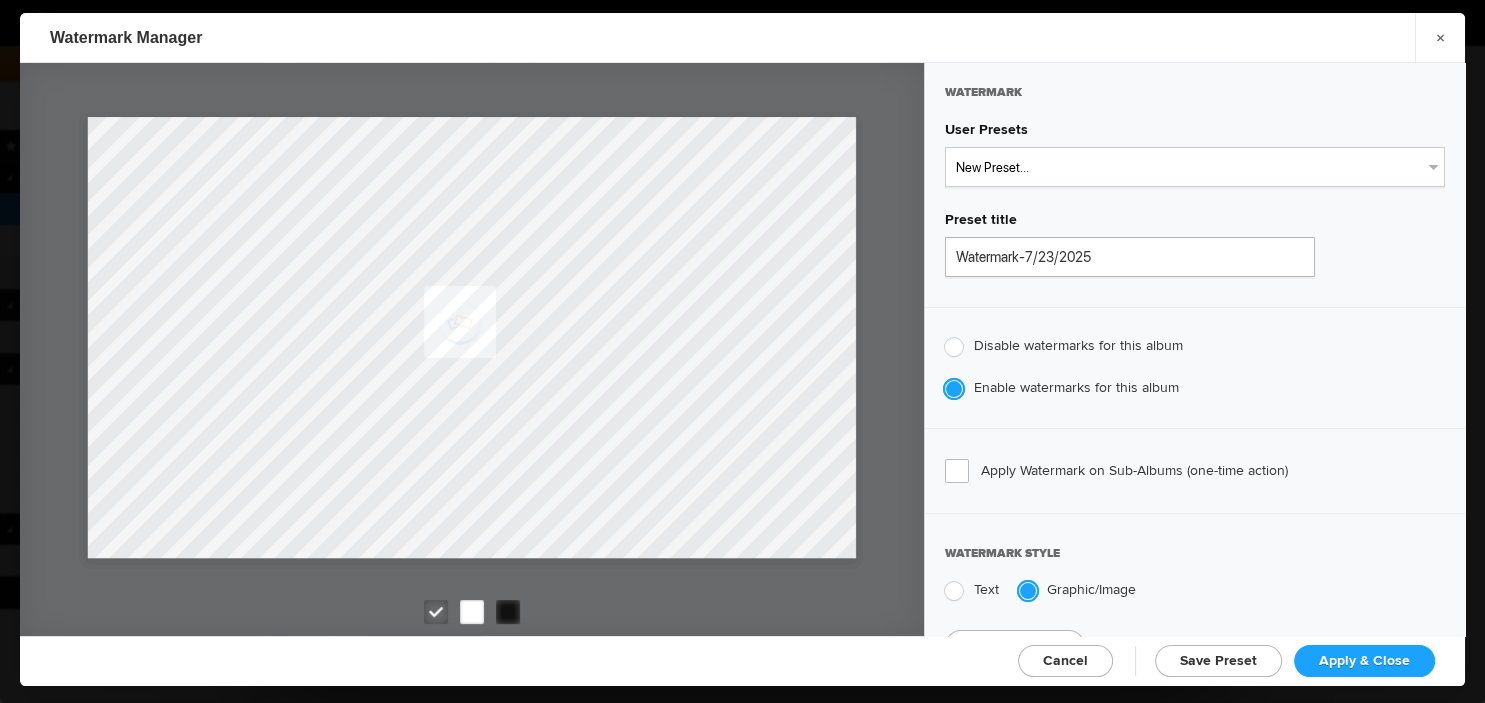 click 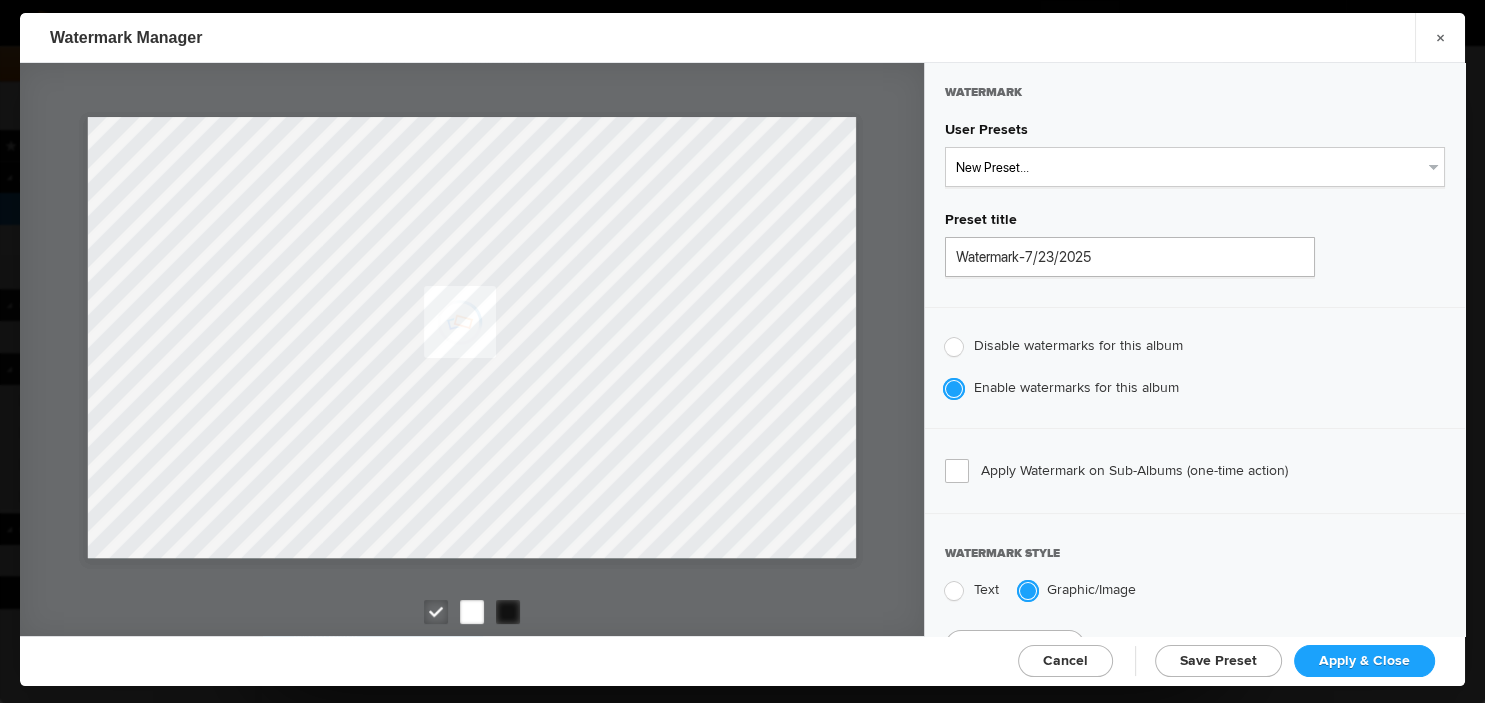 click on "Disable watermarks for this album" 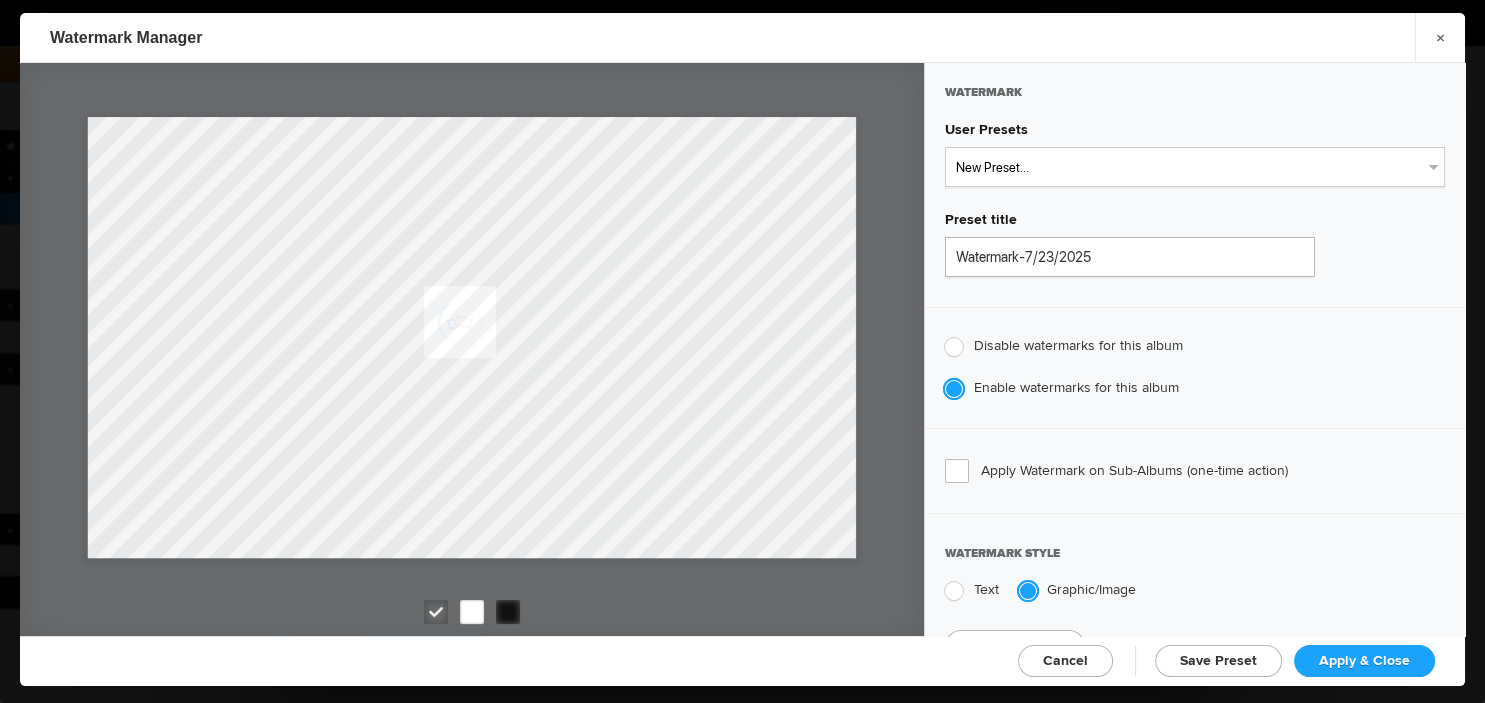 radio on "true" 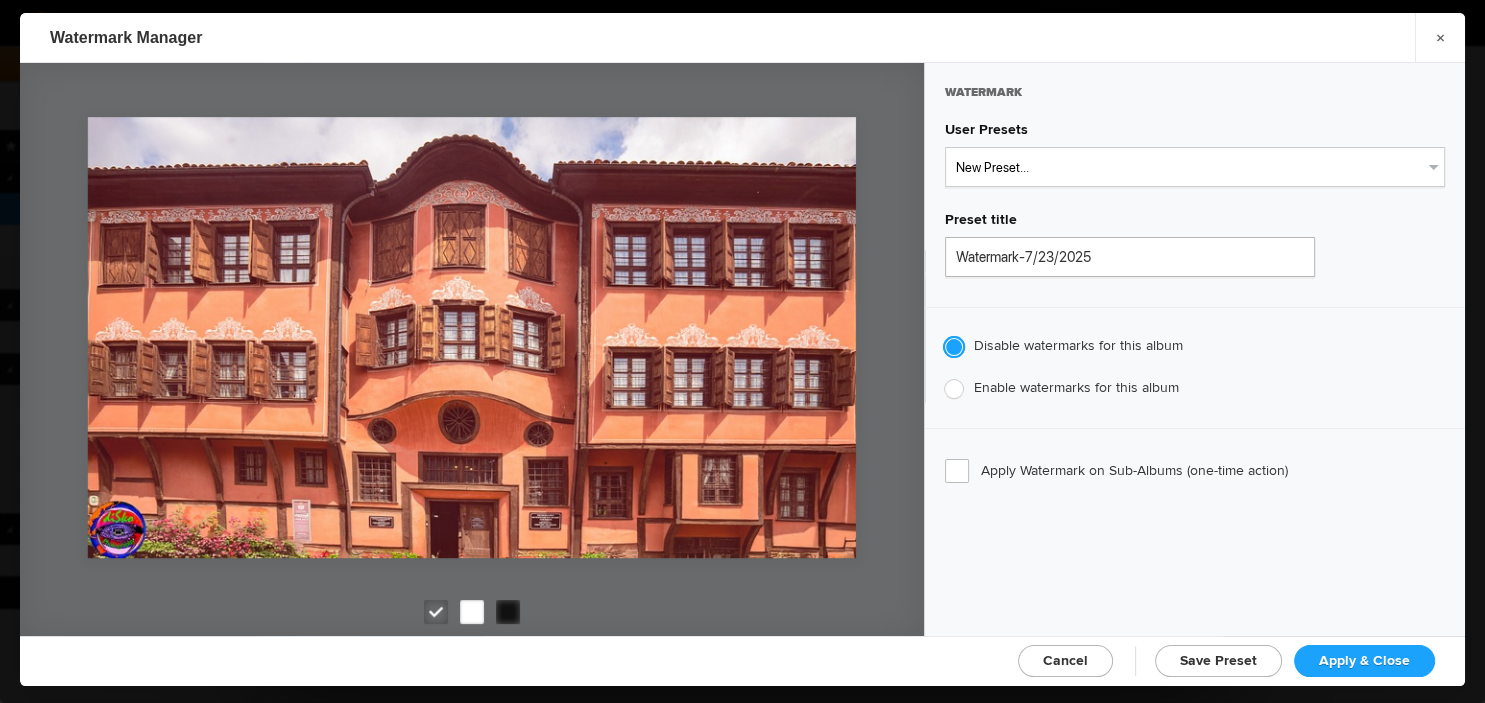 click on "Apply & Close" 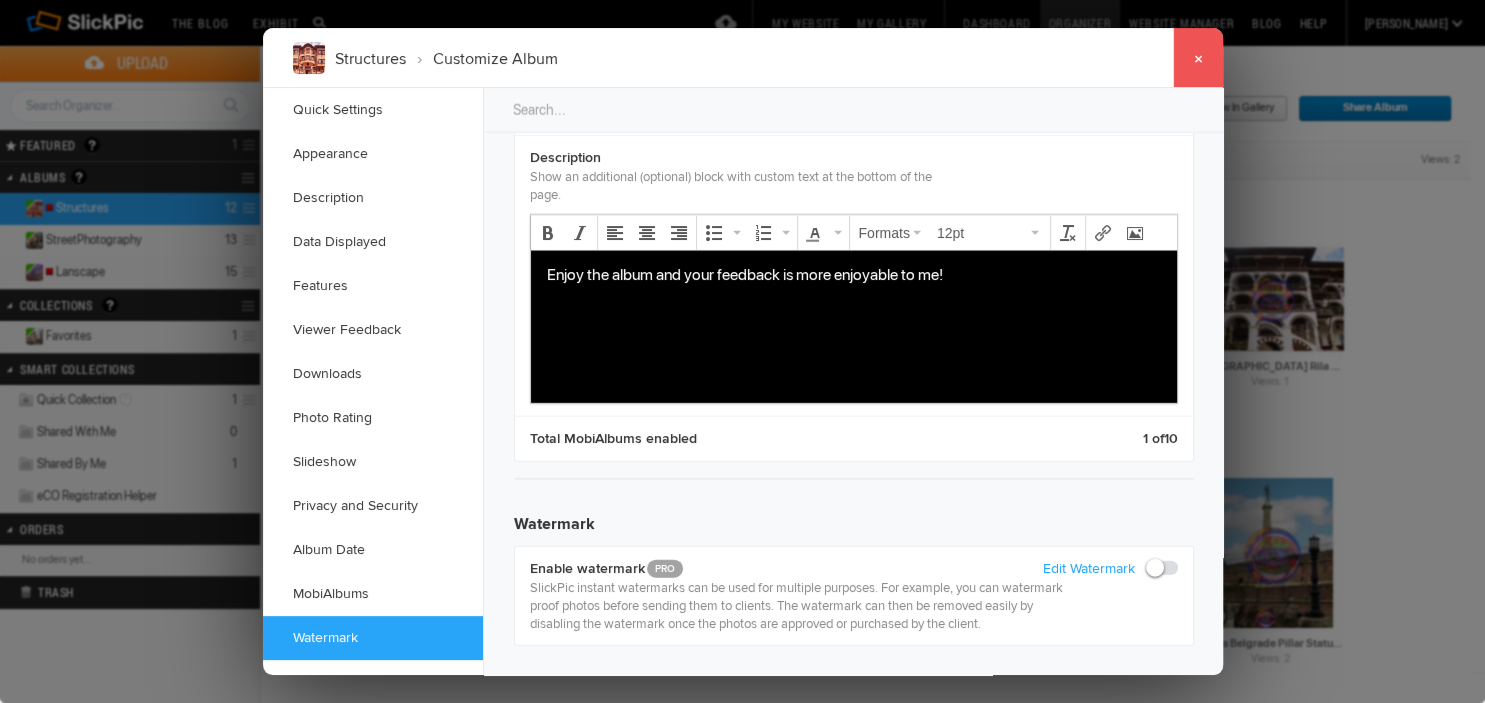 click on "×" 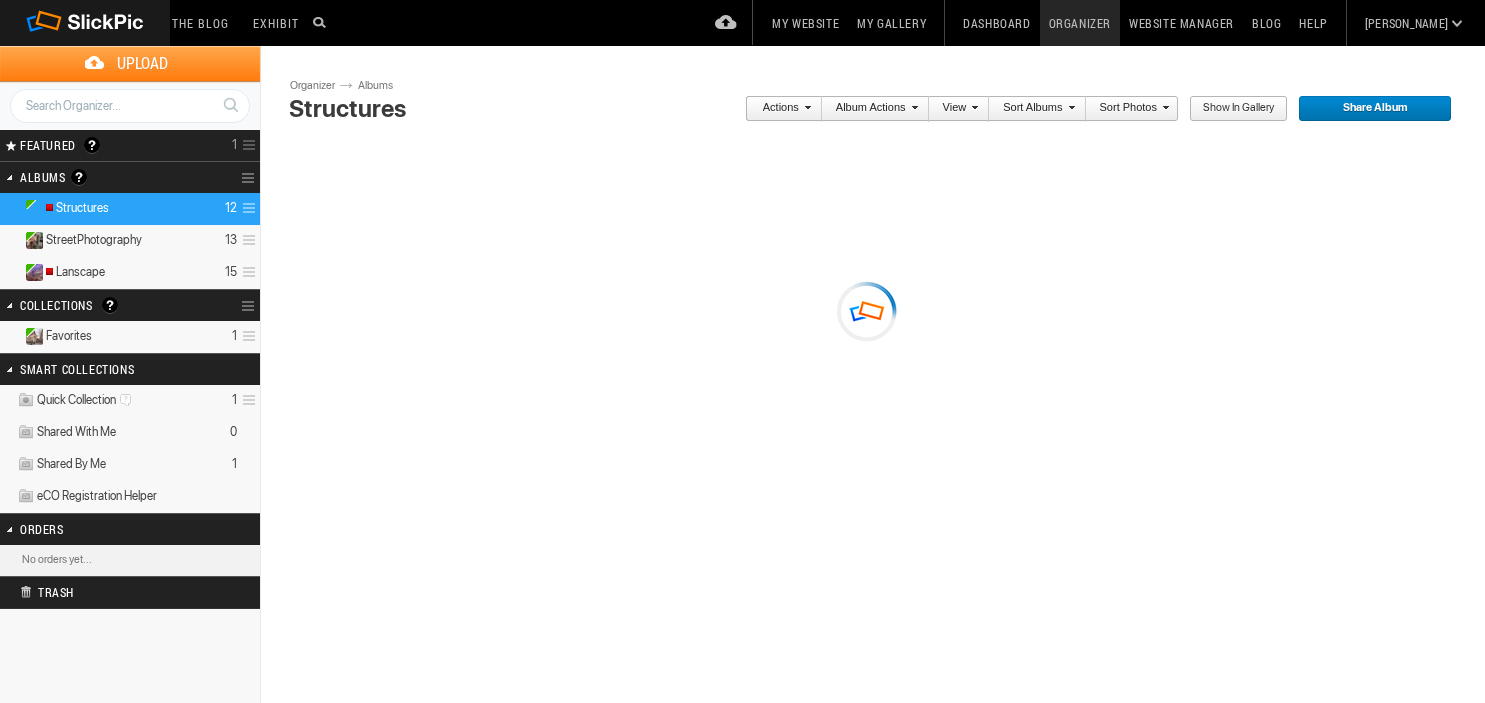 scroll, scrollTop: 0, scrollLeft: 0, axis: both 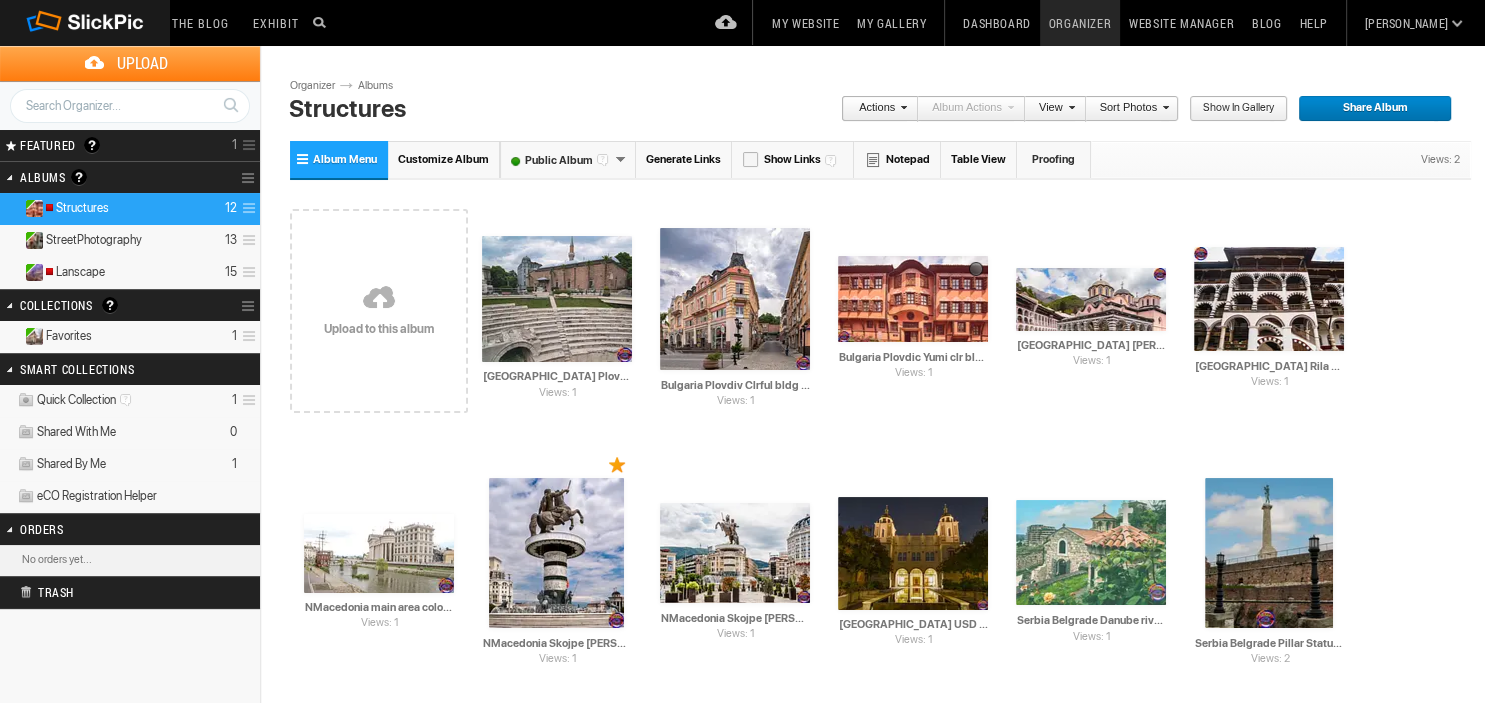 click on "My Website" at bounding box center (805, 23) 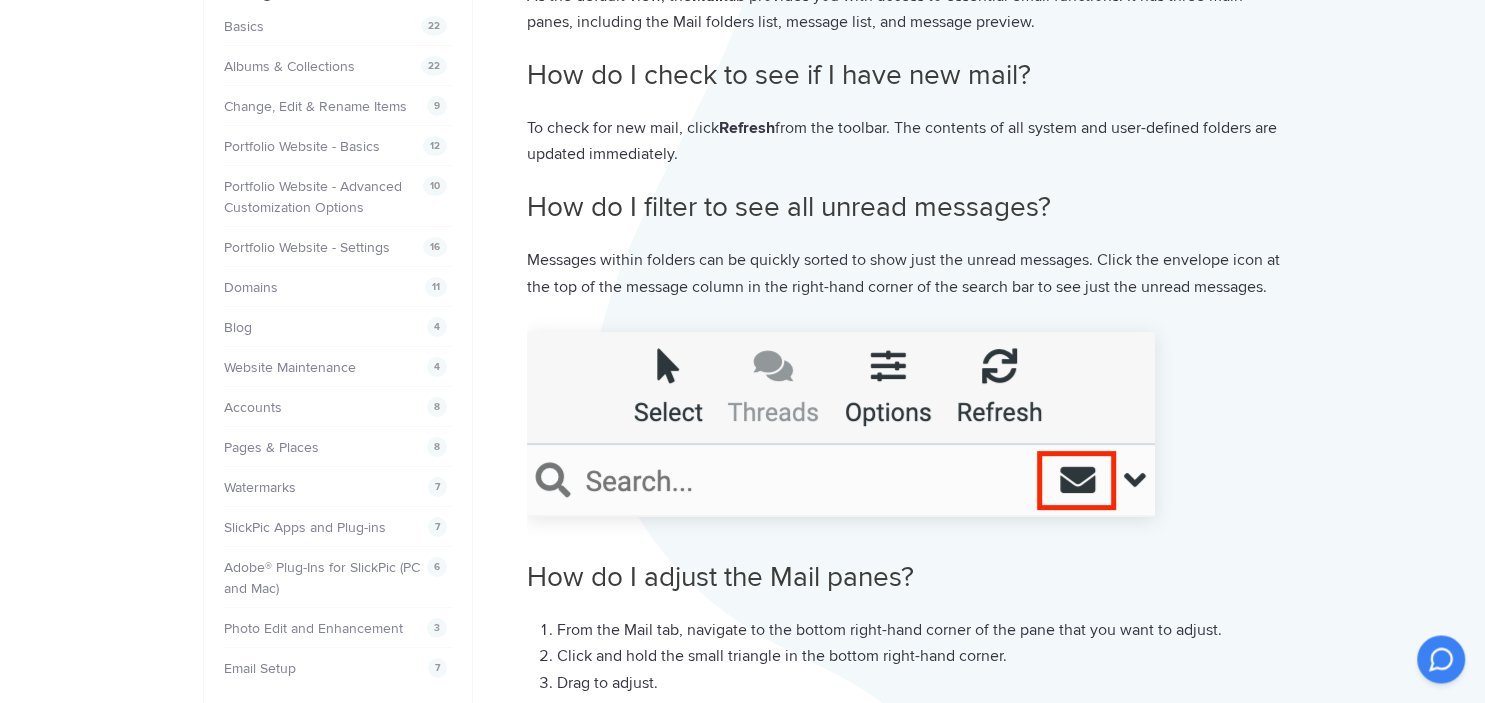 scroll, scrollTop: 0, scrollLeft: 0, axis: both 